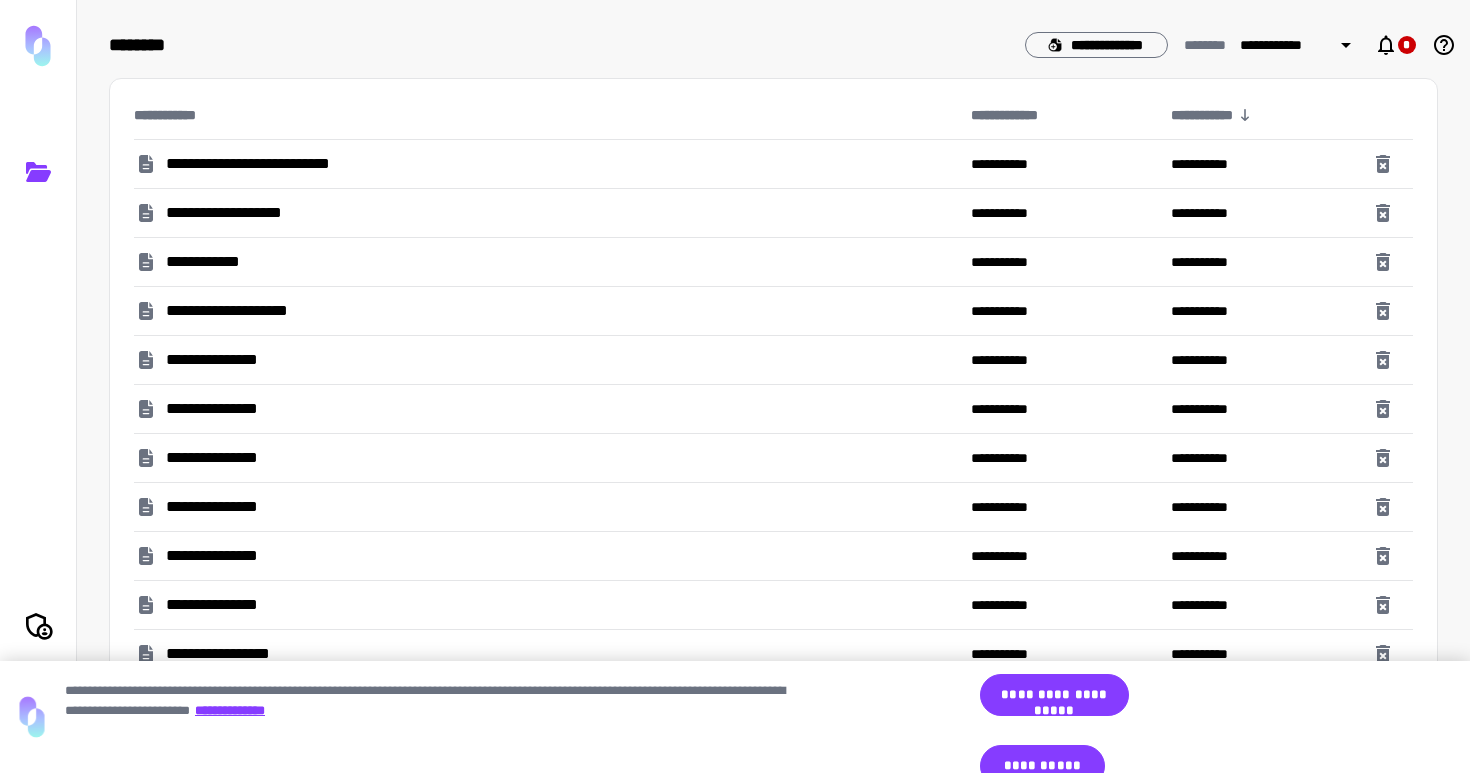 scroll, scrollTop: 0, scrollLeft: 0, axis: both 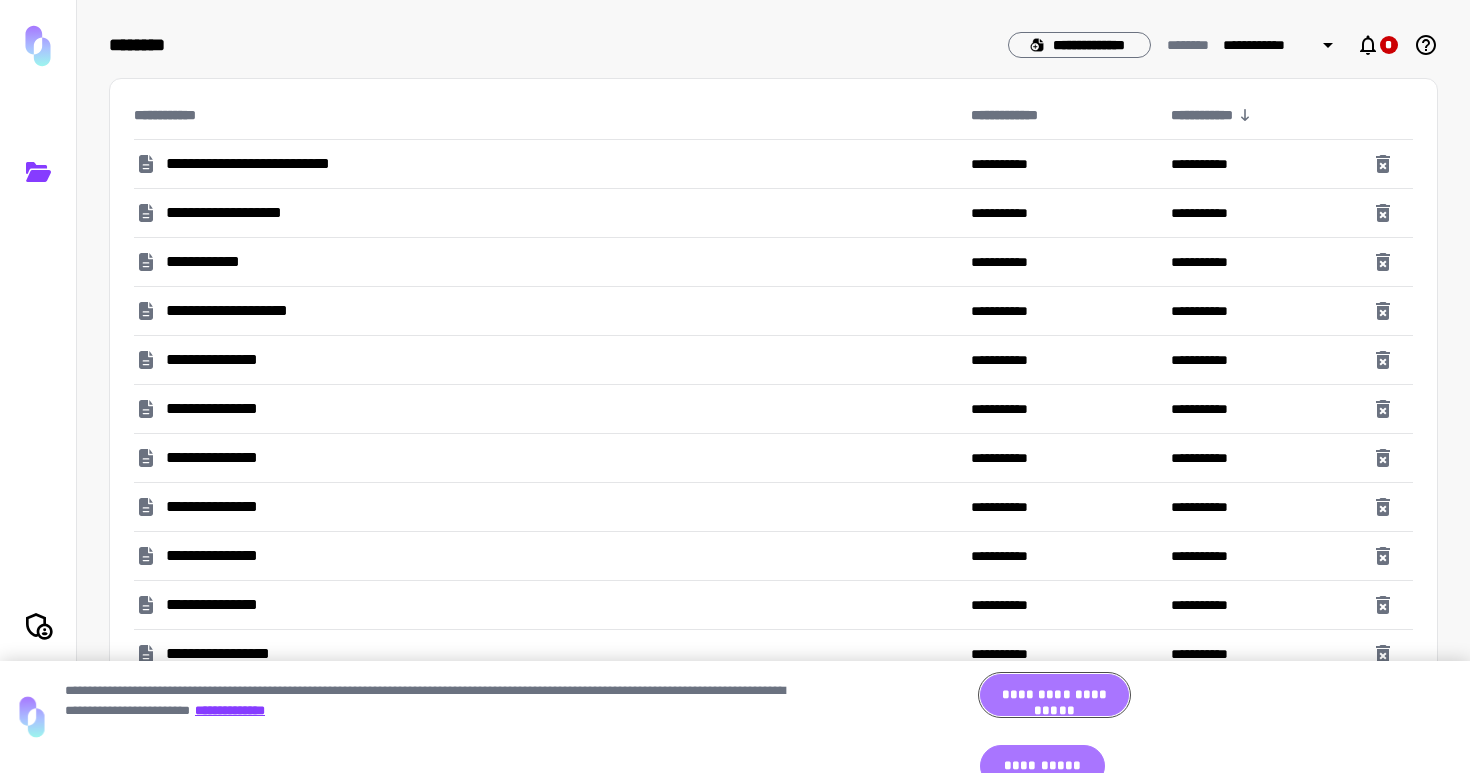 click on "**********" at bounding box center (1054, 695) 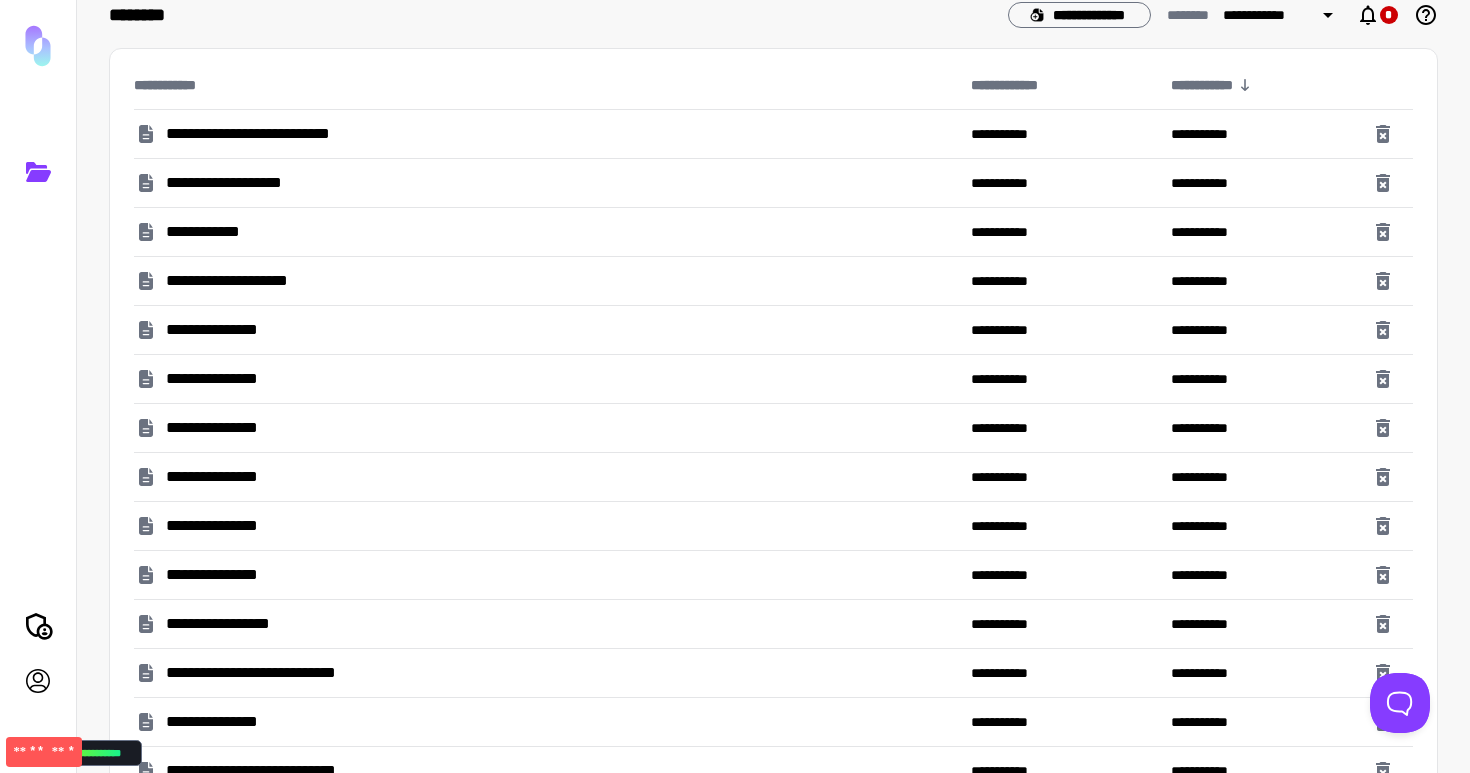 scroll, scrollTop: 0, scrollLeft: 0, axis: both 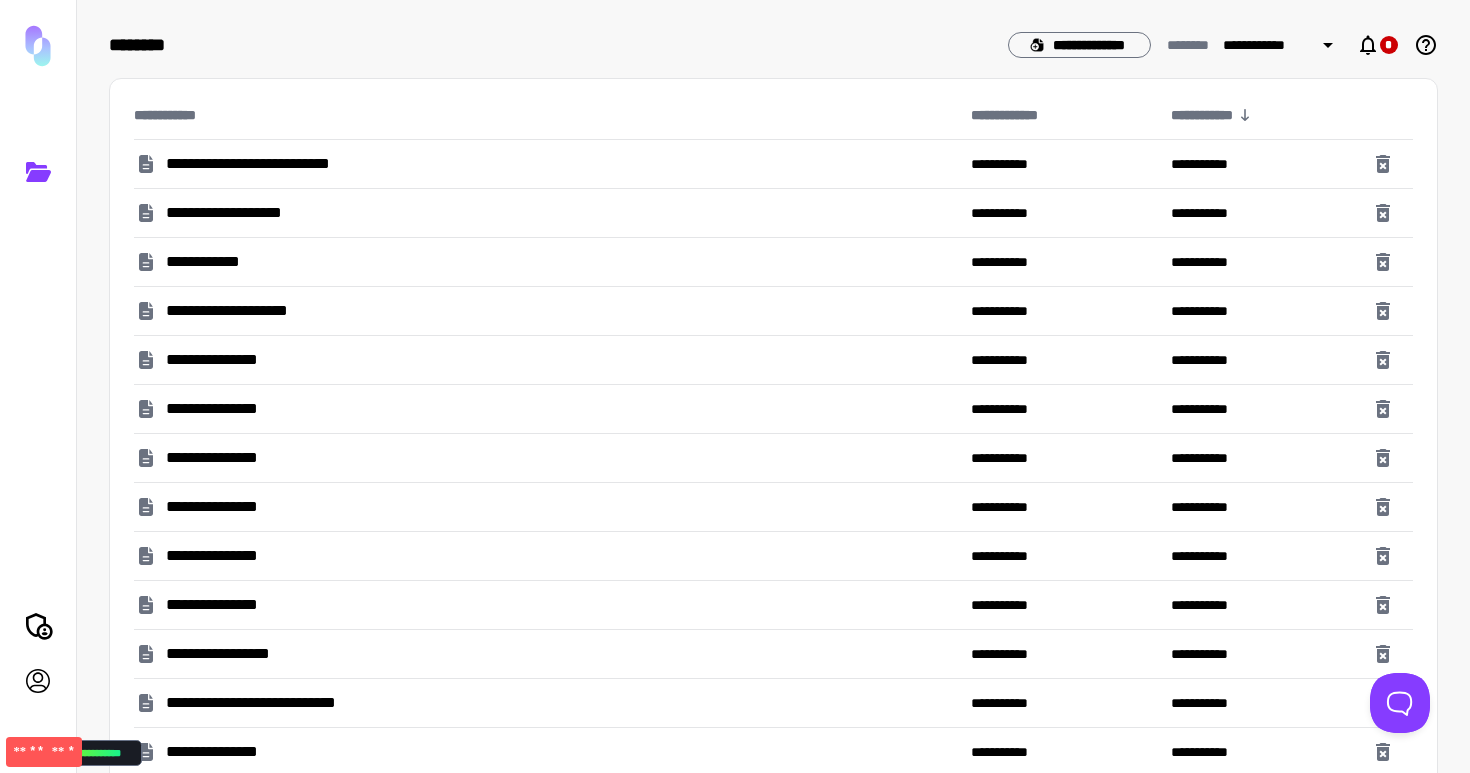click 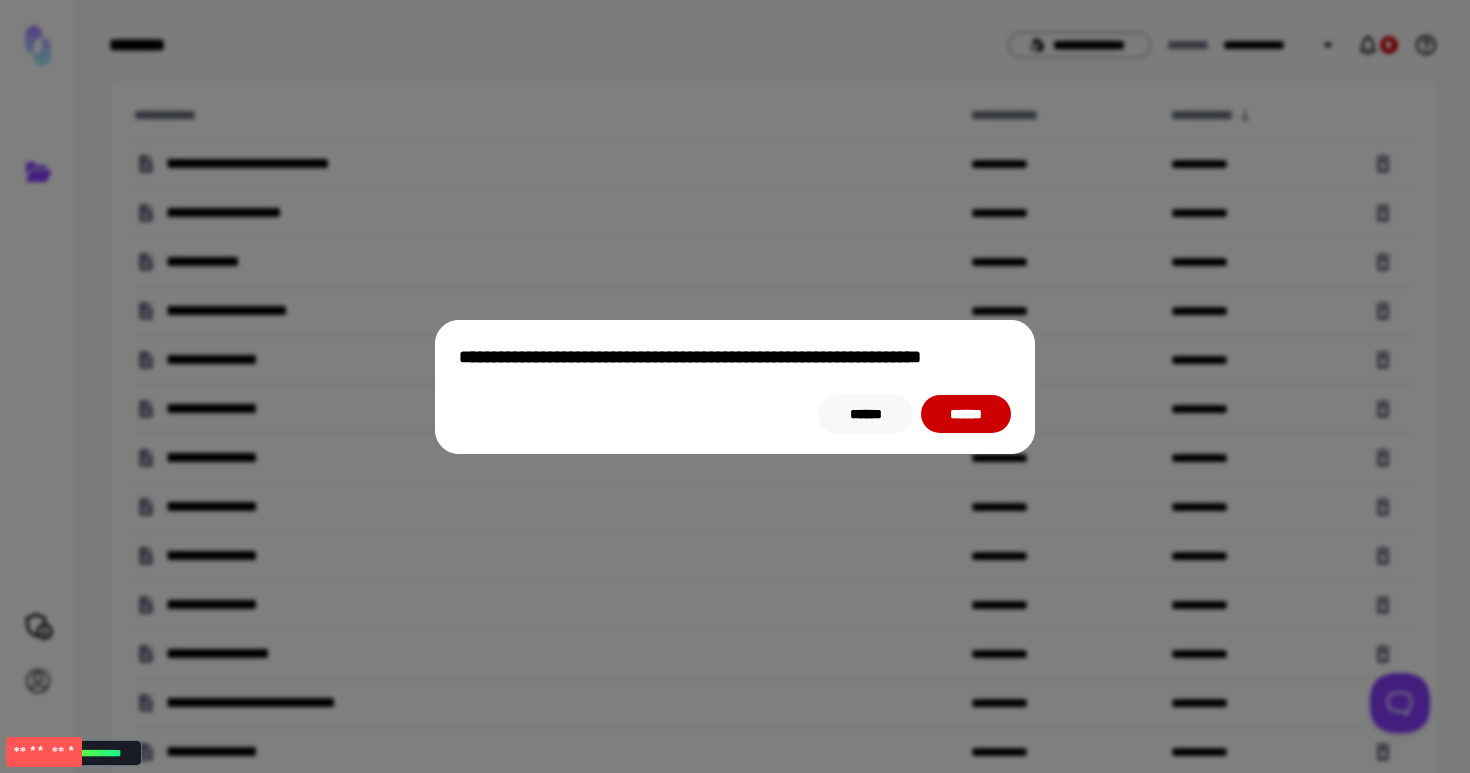 drag, startPoint x: 871, startPoint y: 411, endPoint x: 1329, endPoint y: 201, distance: 503.84918 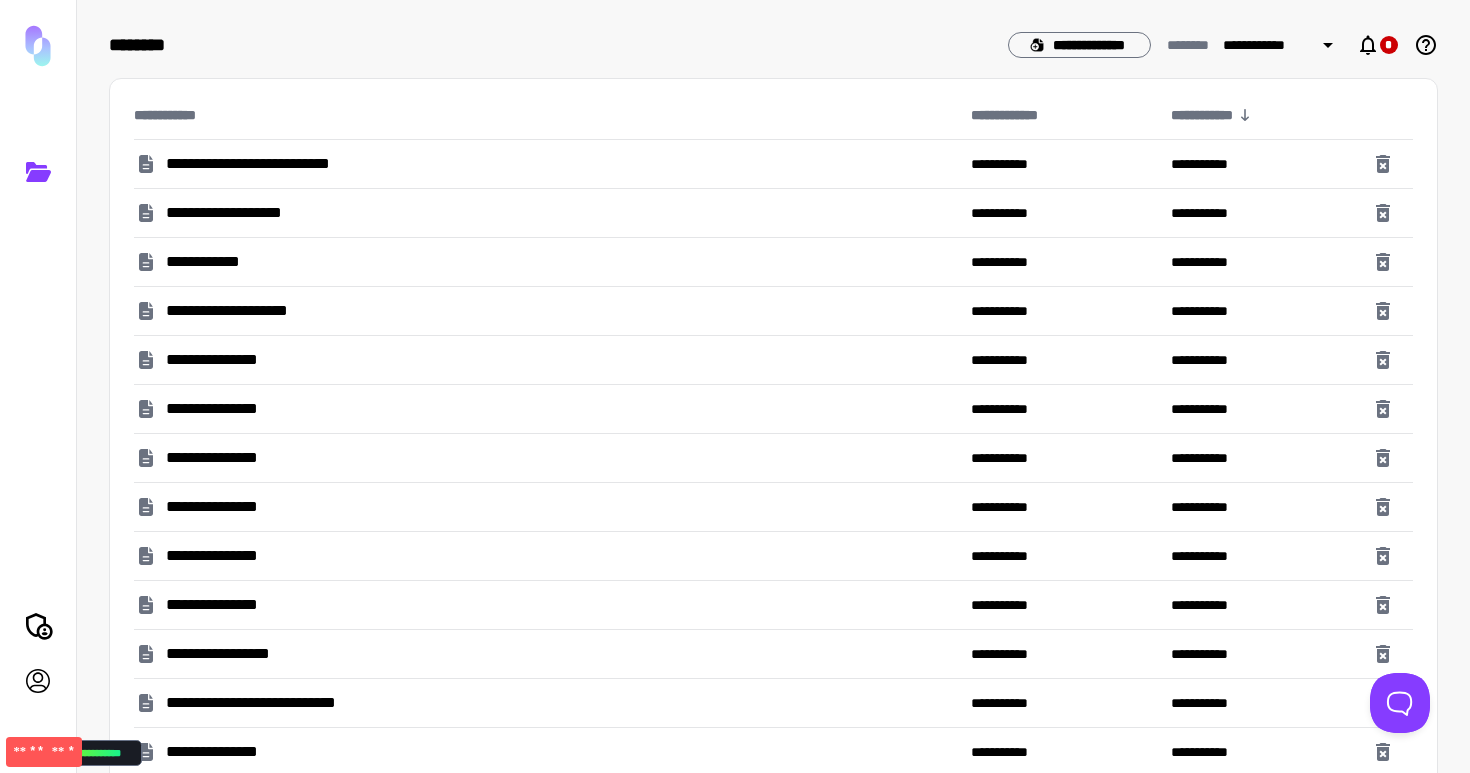 click 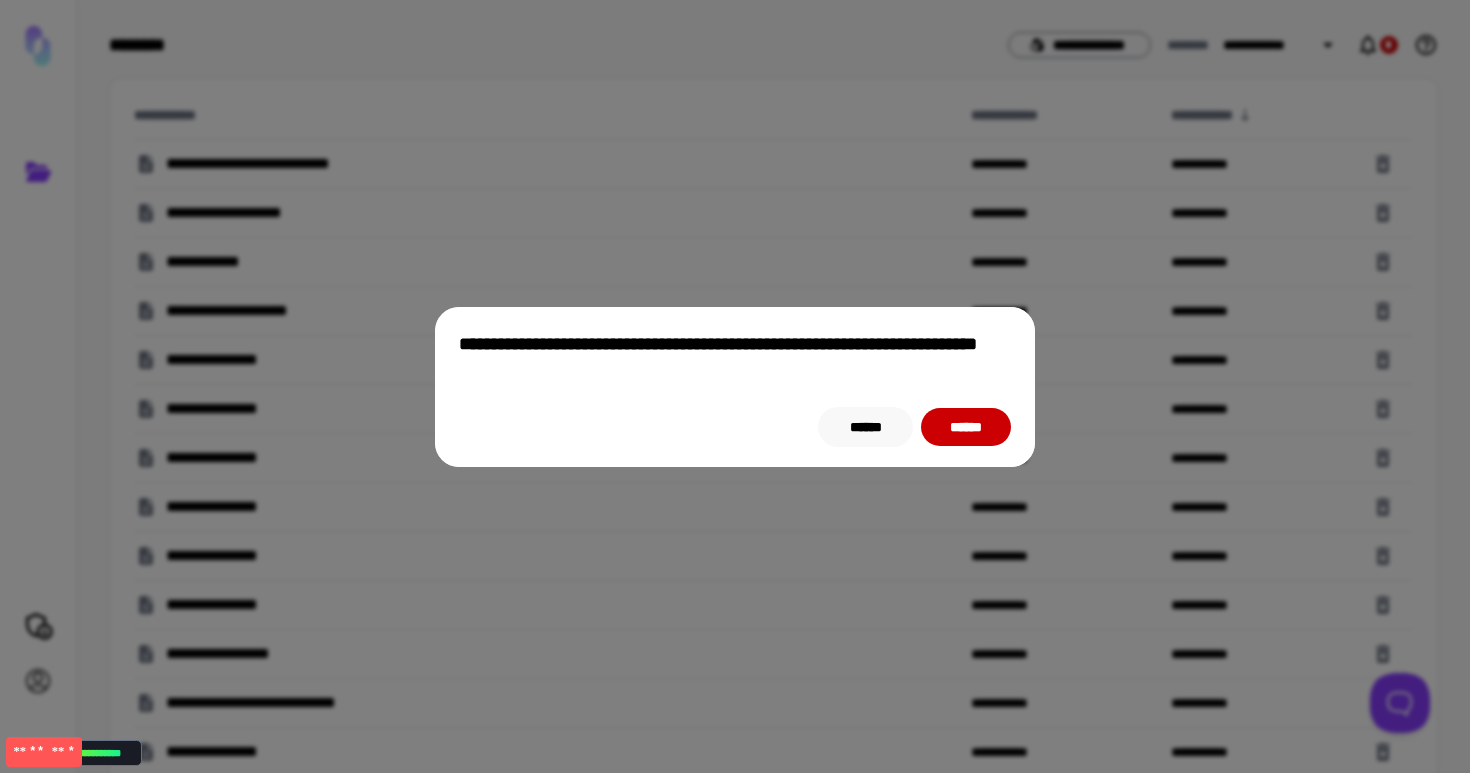 drag, startPoint x: 857, startPoint y: 429, endPoint x: 882, endPoint y: 408, distance: 32.649654 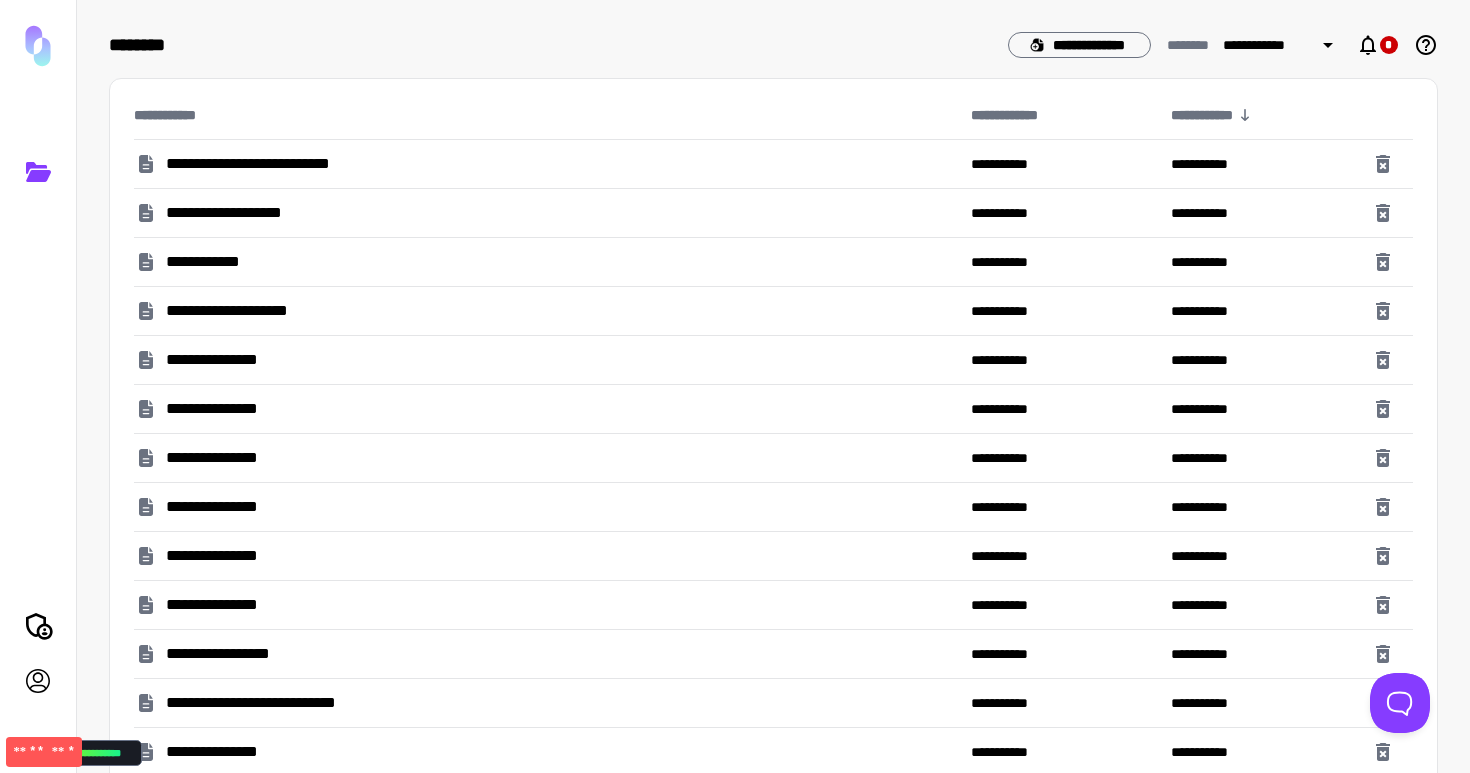 click 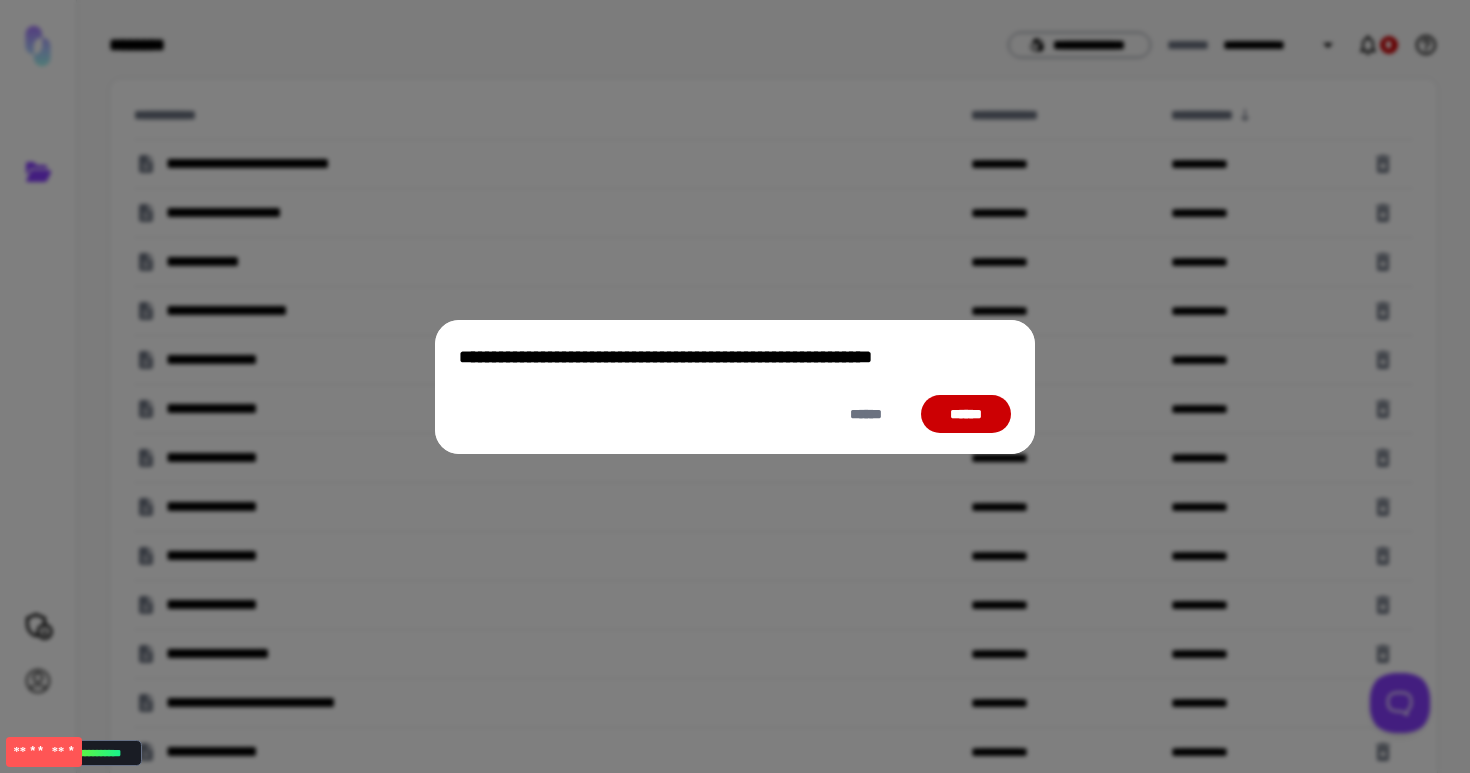 click on "******" at bounding box center (966, 414) 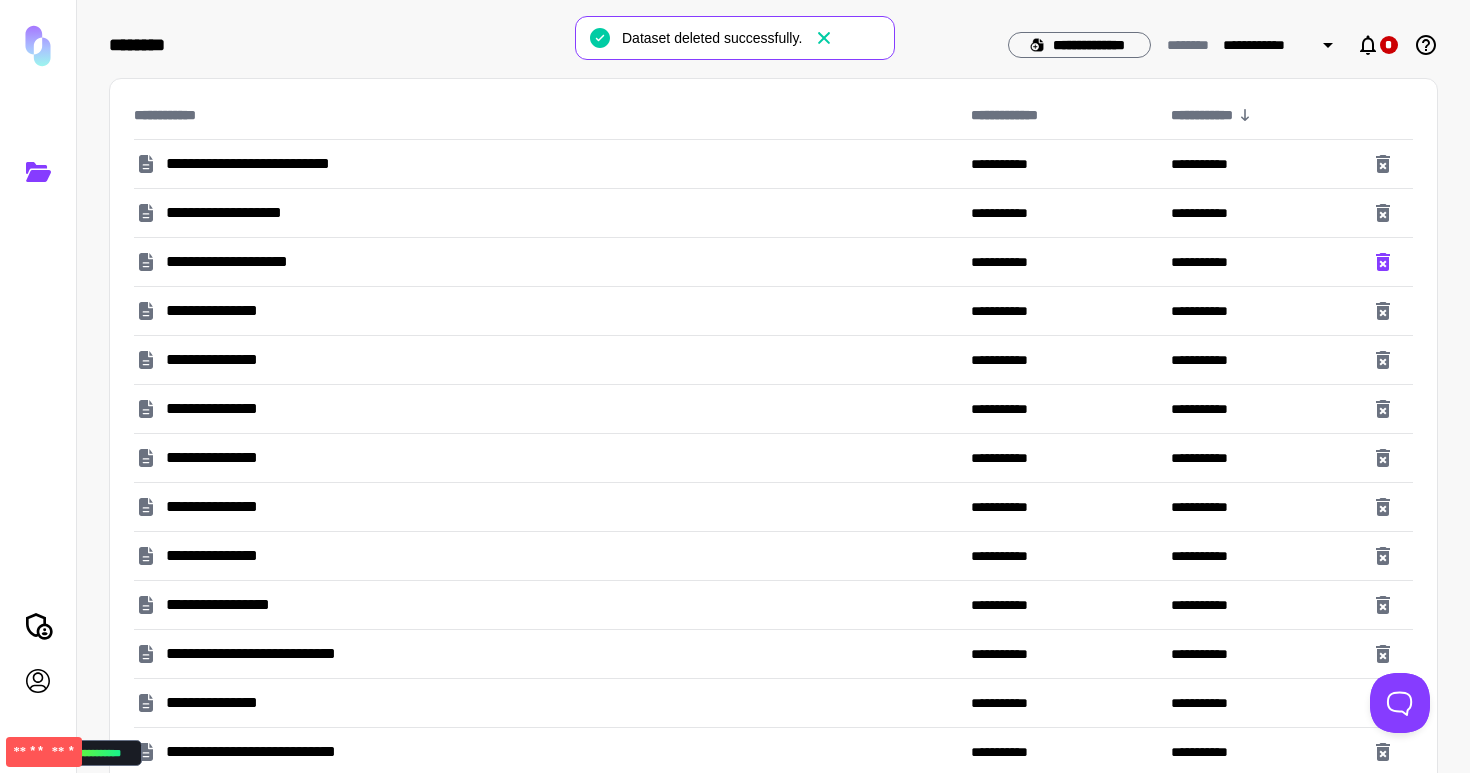 click 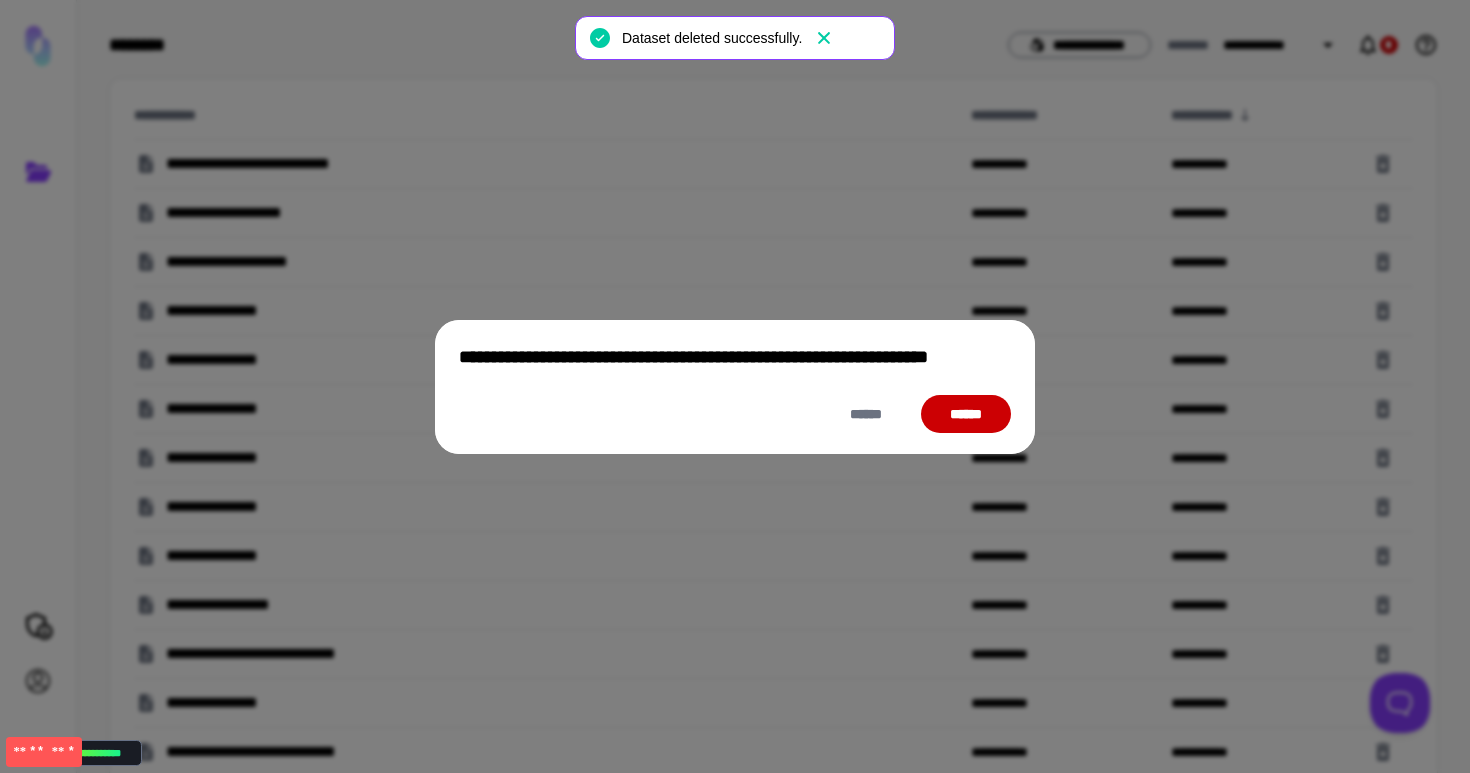 click on "******" at bounding box center (966, 414) 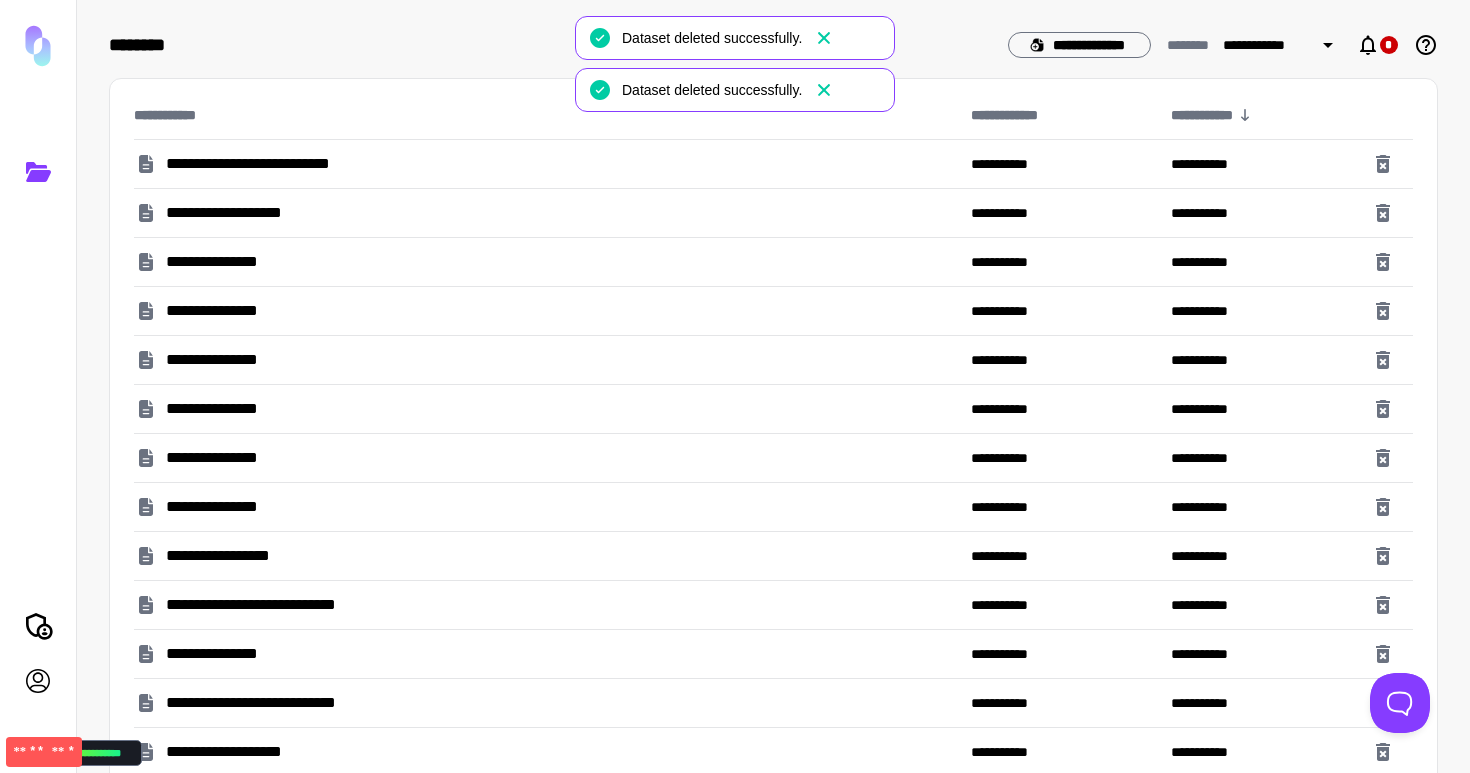 click 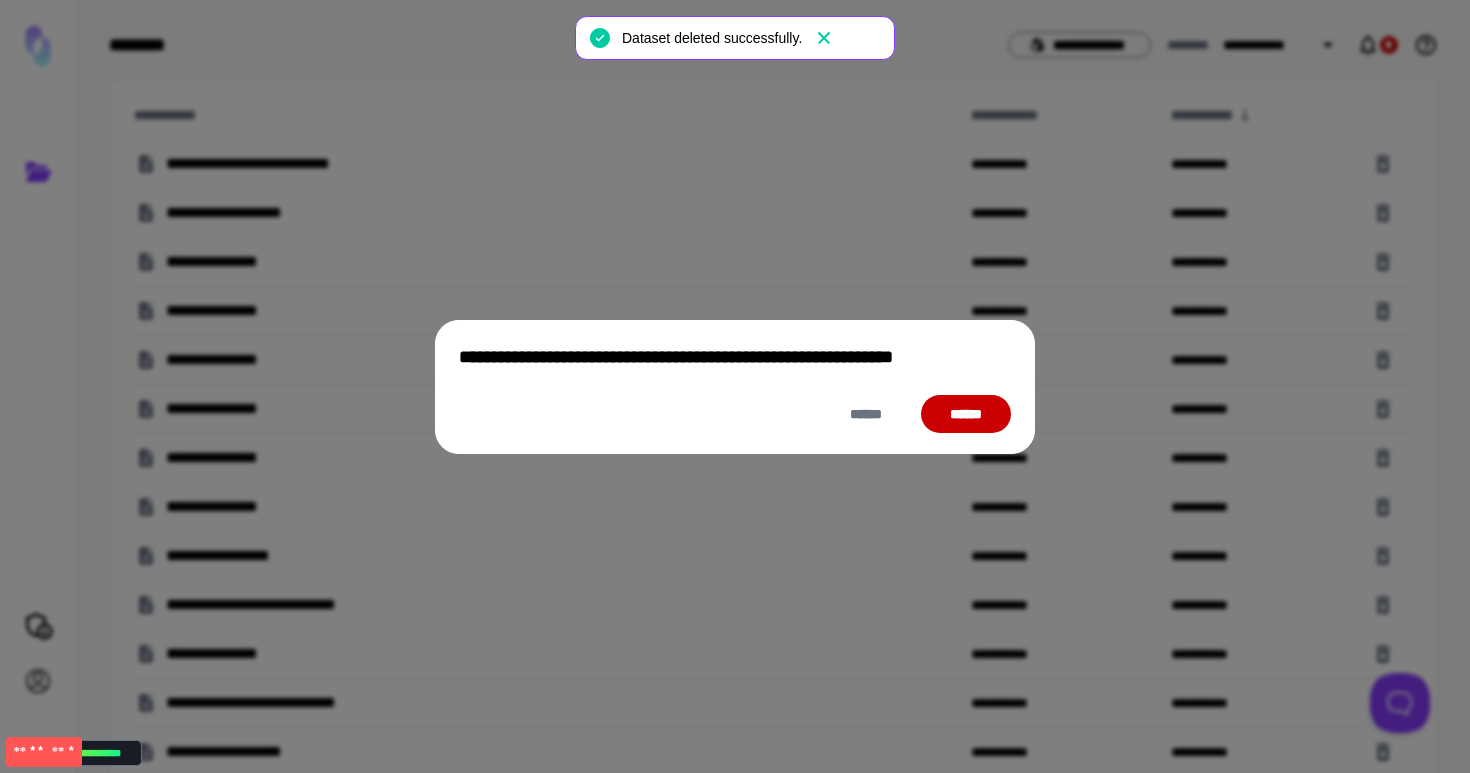 click on "******" at bounding box center (966, 414) 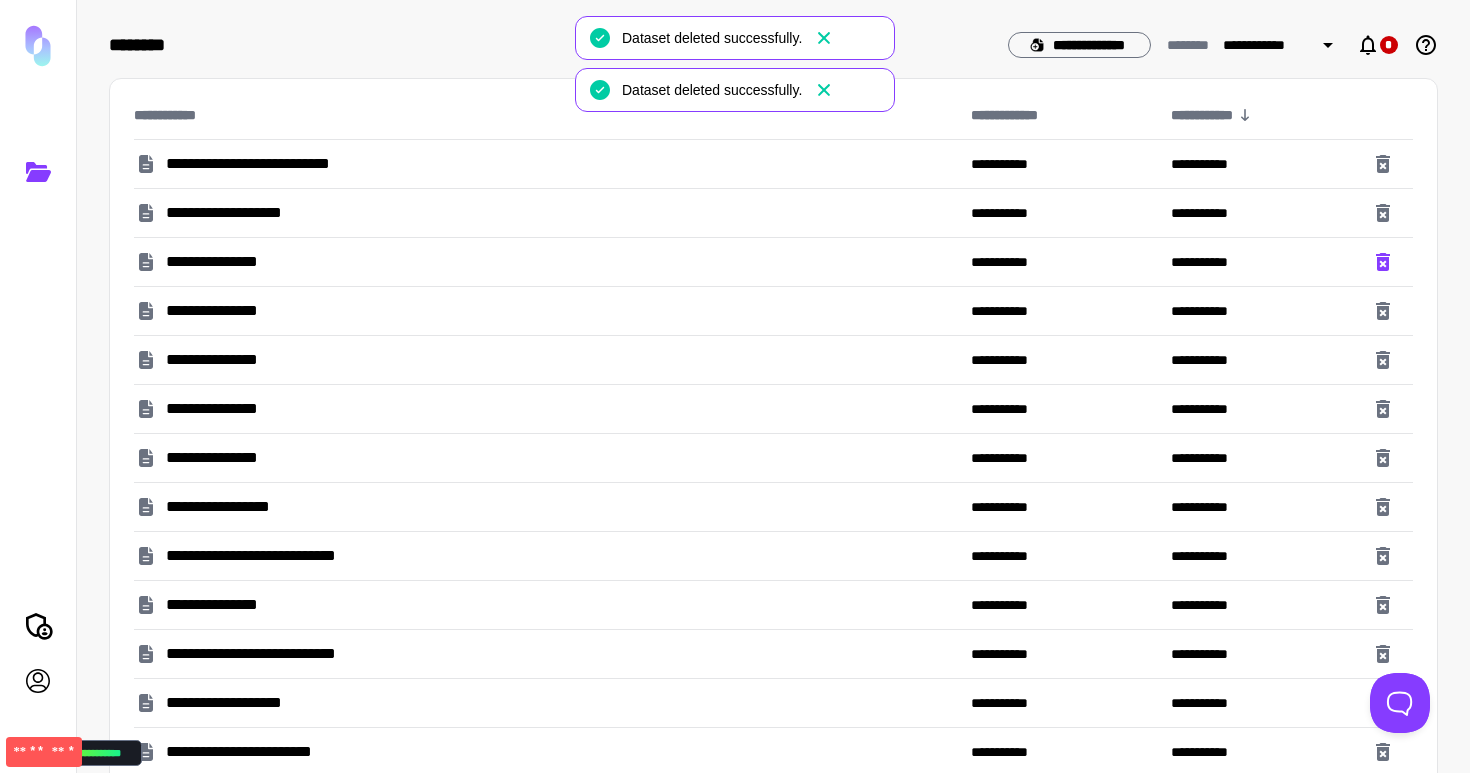 click 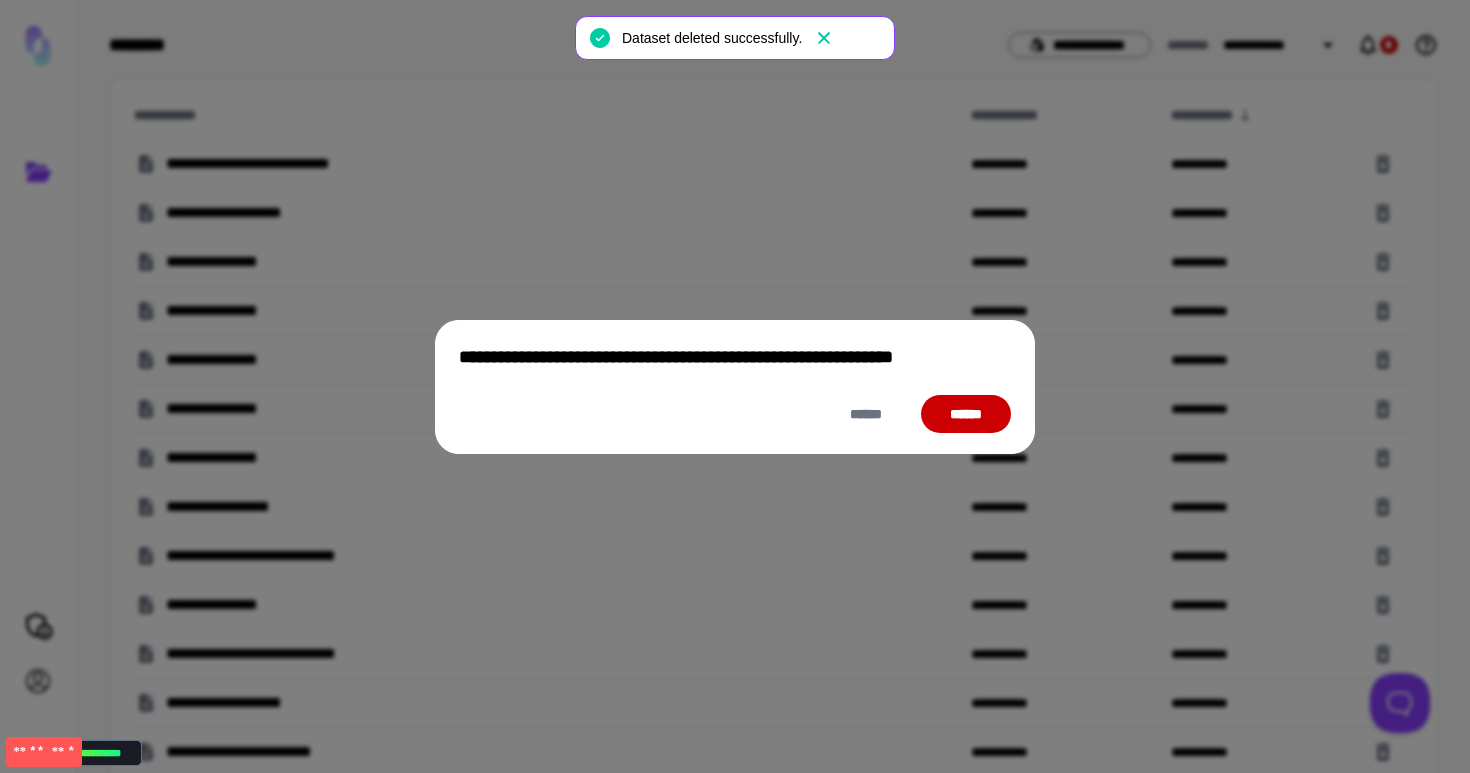 click on "******" at bounding box center [966, 414] 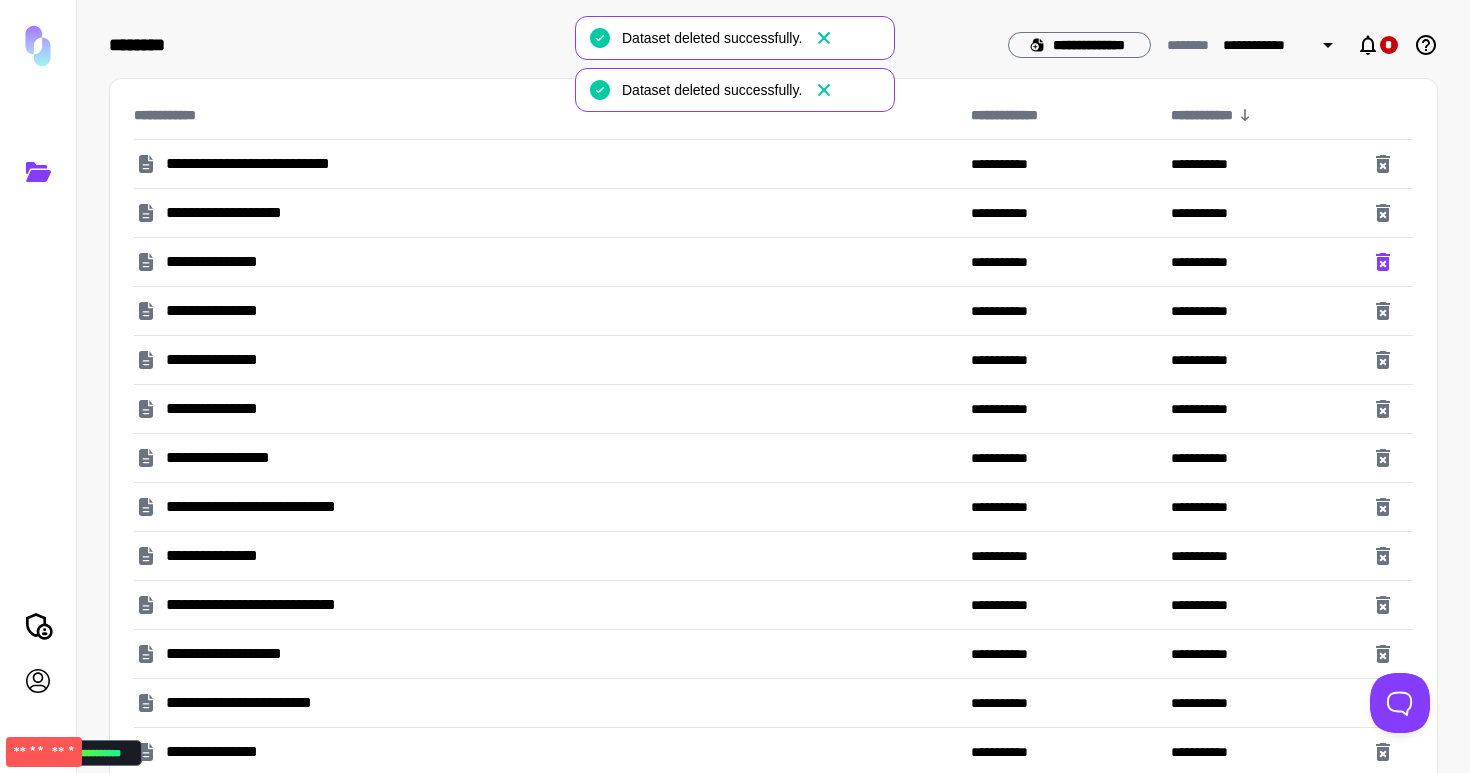 click 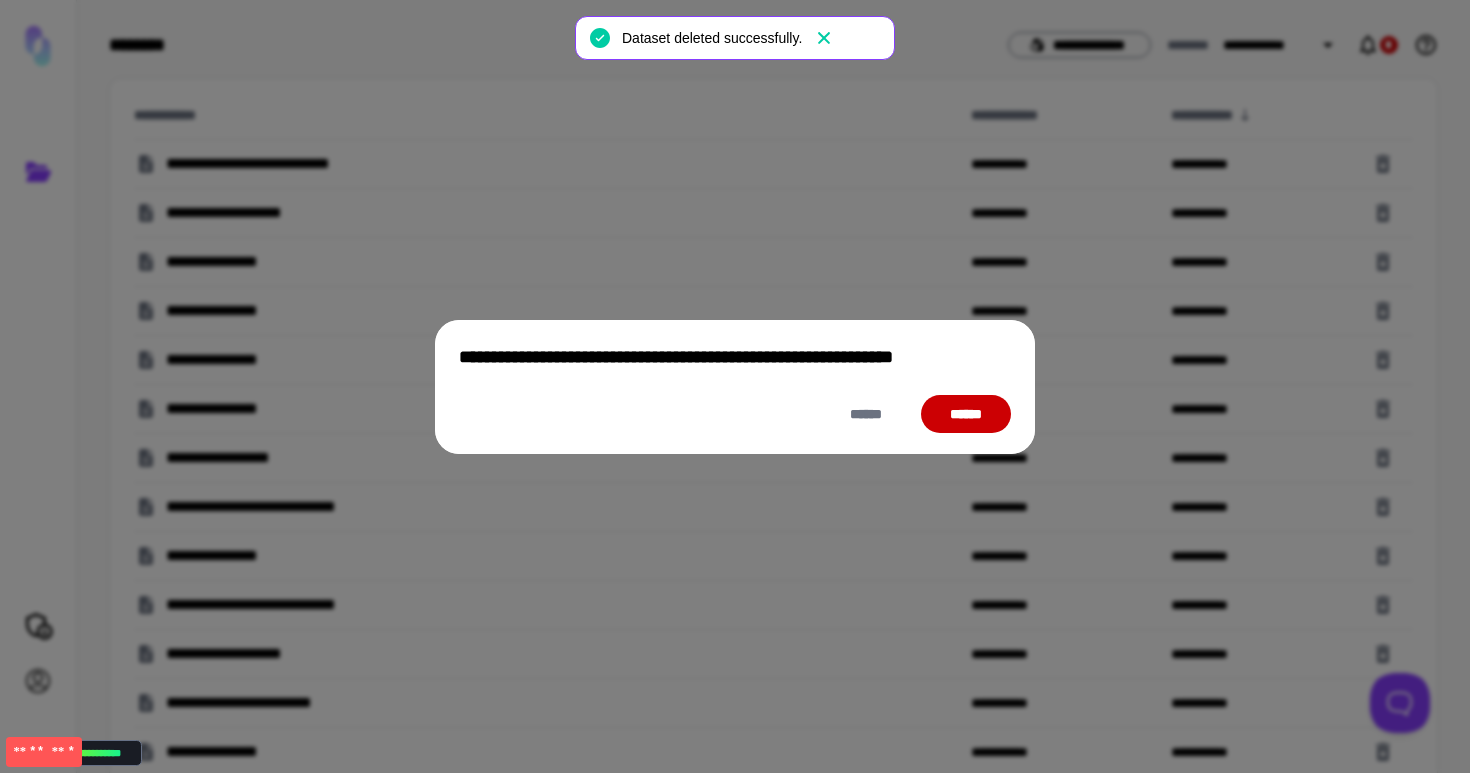 click on "******" at bounding box center (966, 414) 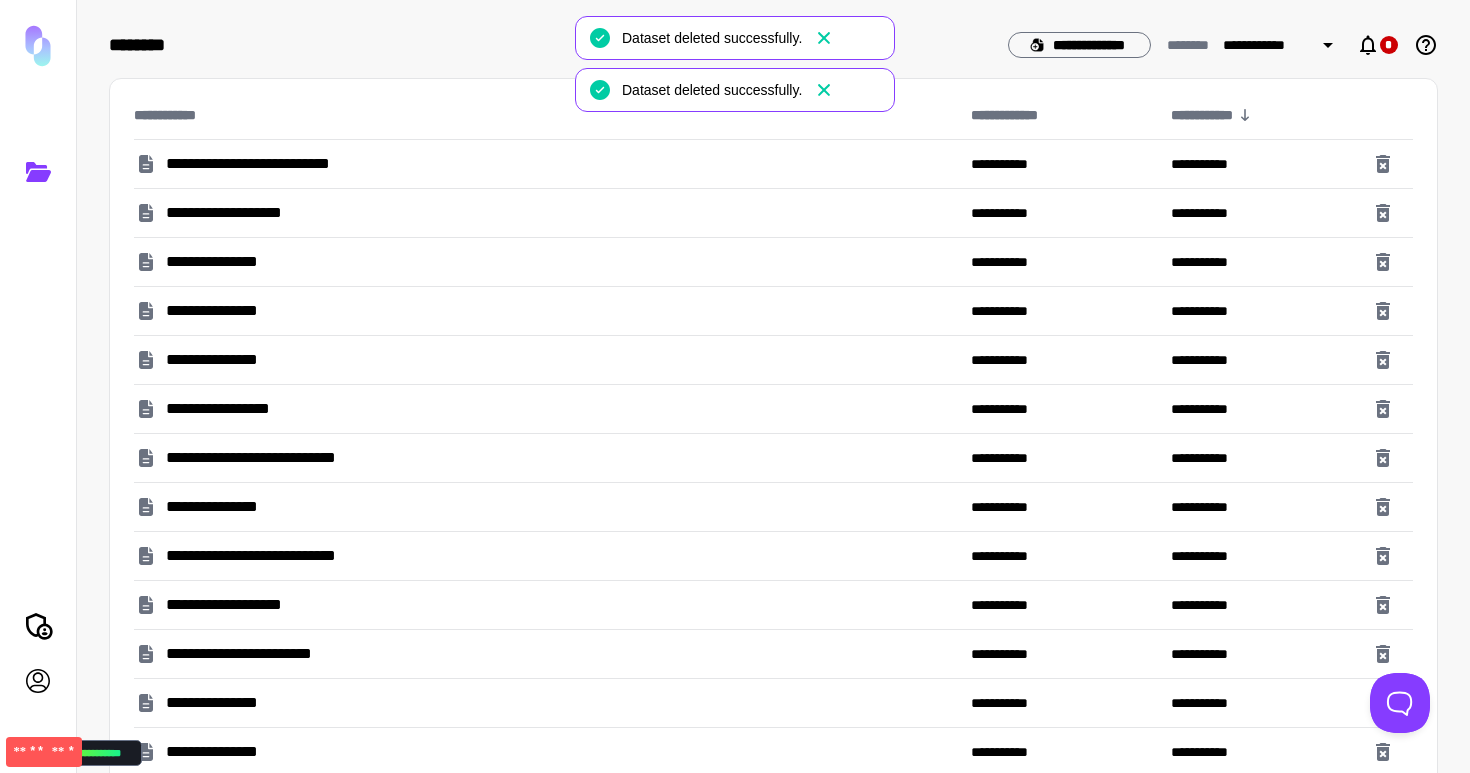 click on "**********" at bounding box center [544, 458] 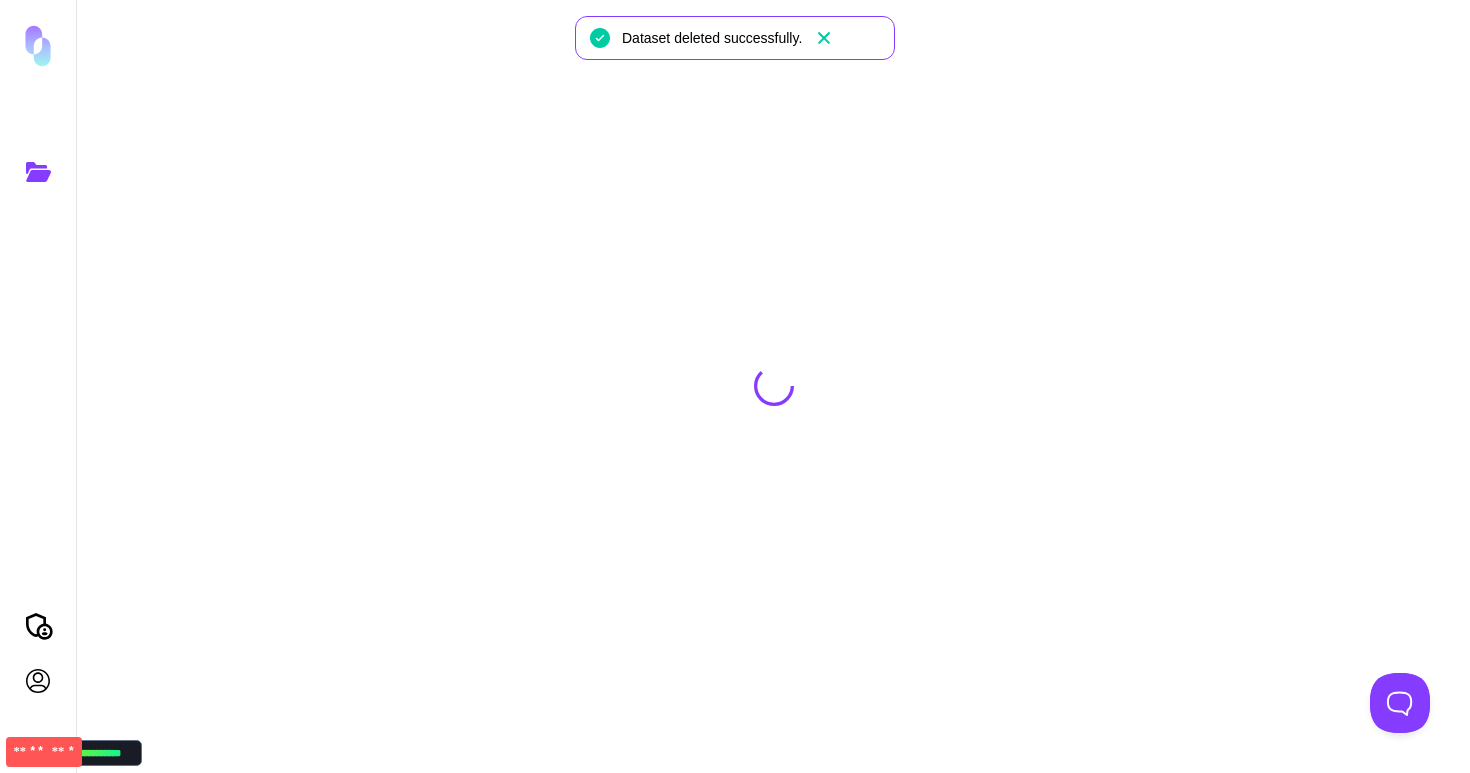 click 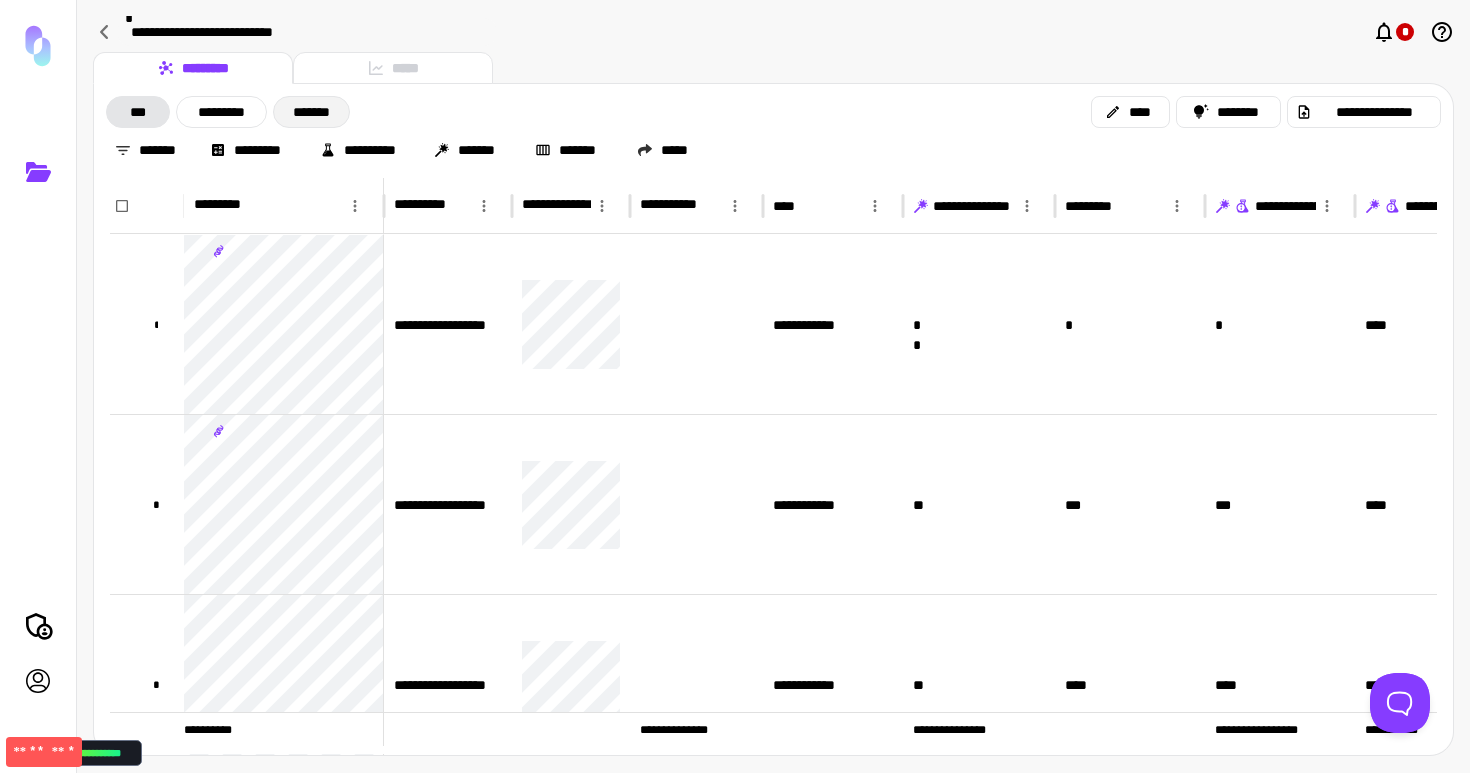 click on "*******" at bounding box center (311, 112) 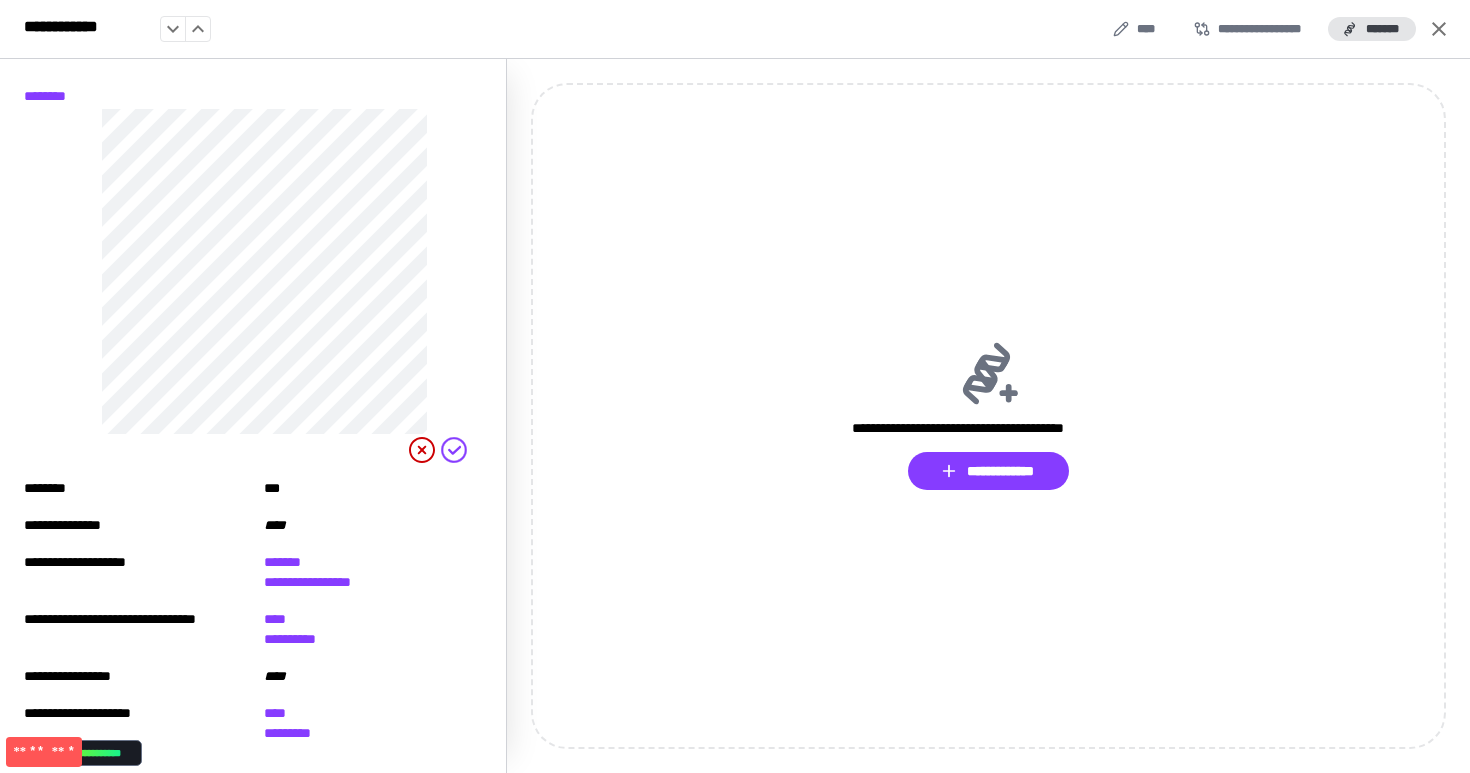 click 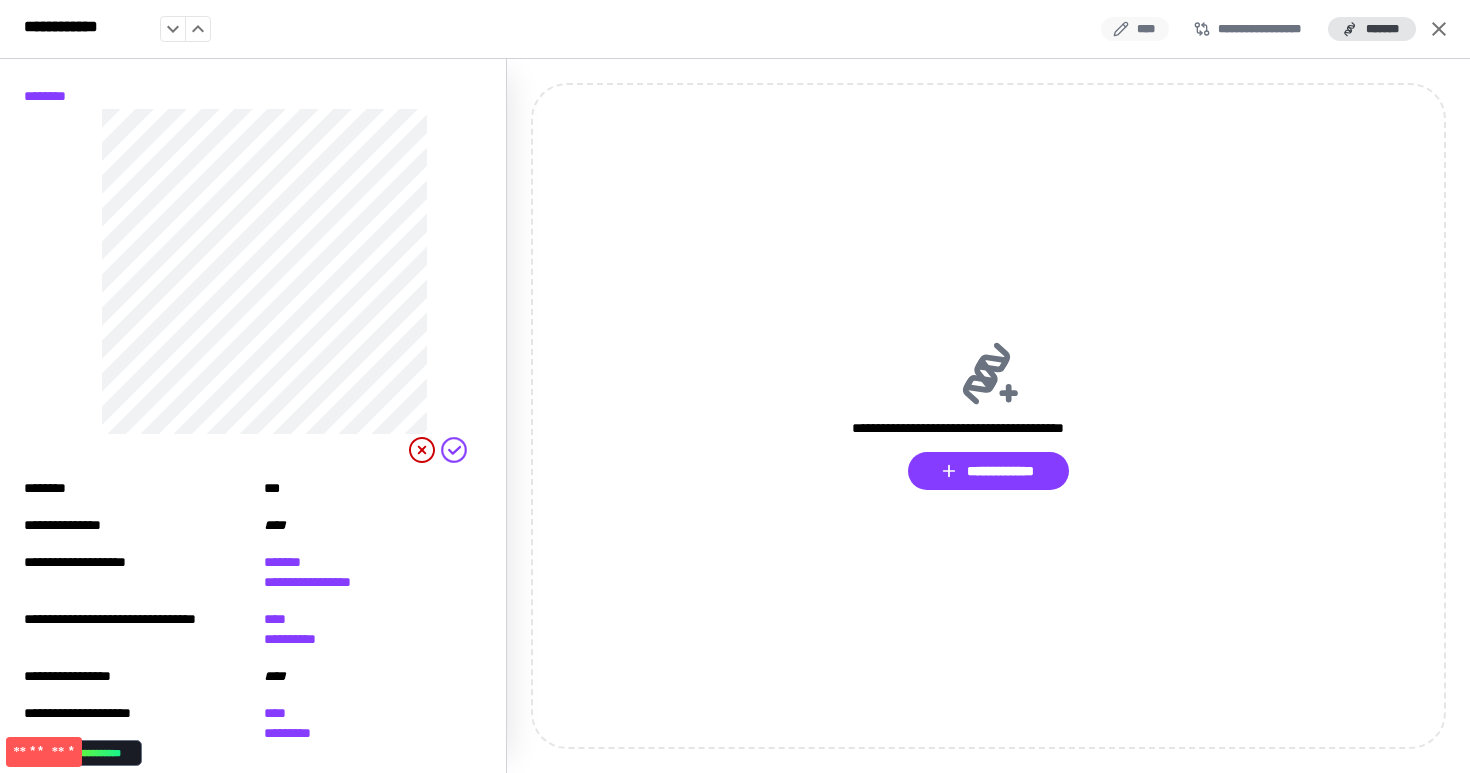 click on "****" at bounding box center [1135, 29] 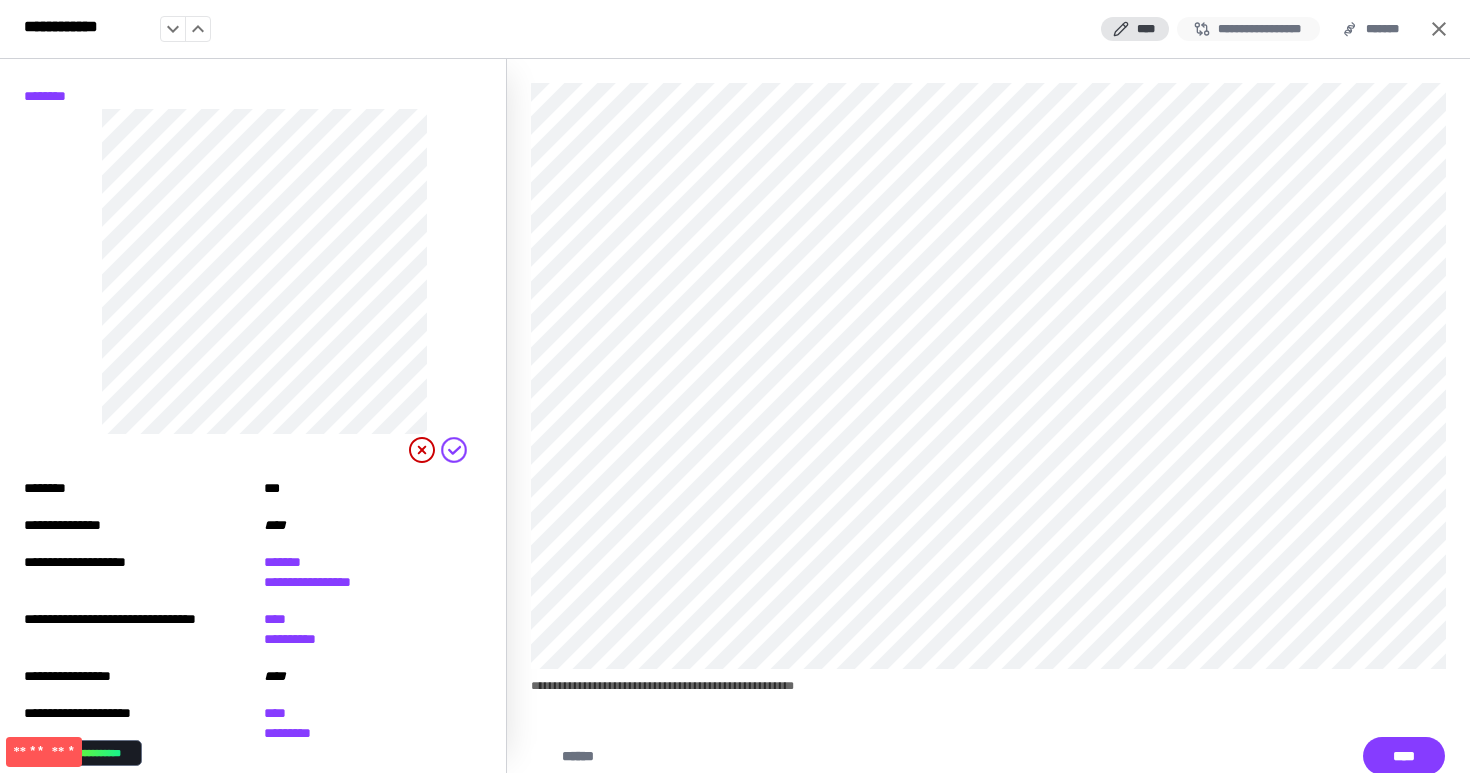 click on "**********" at bounding box center [1248, 29] 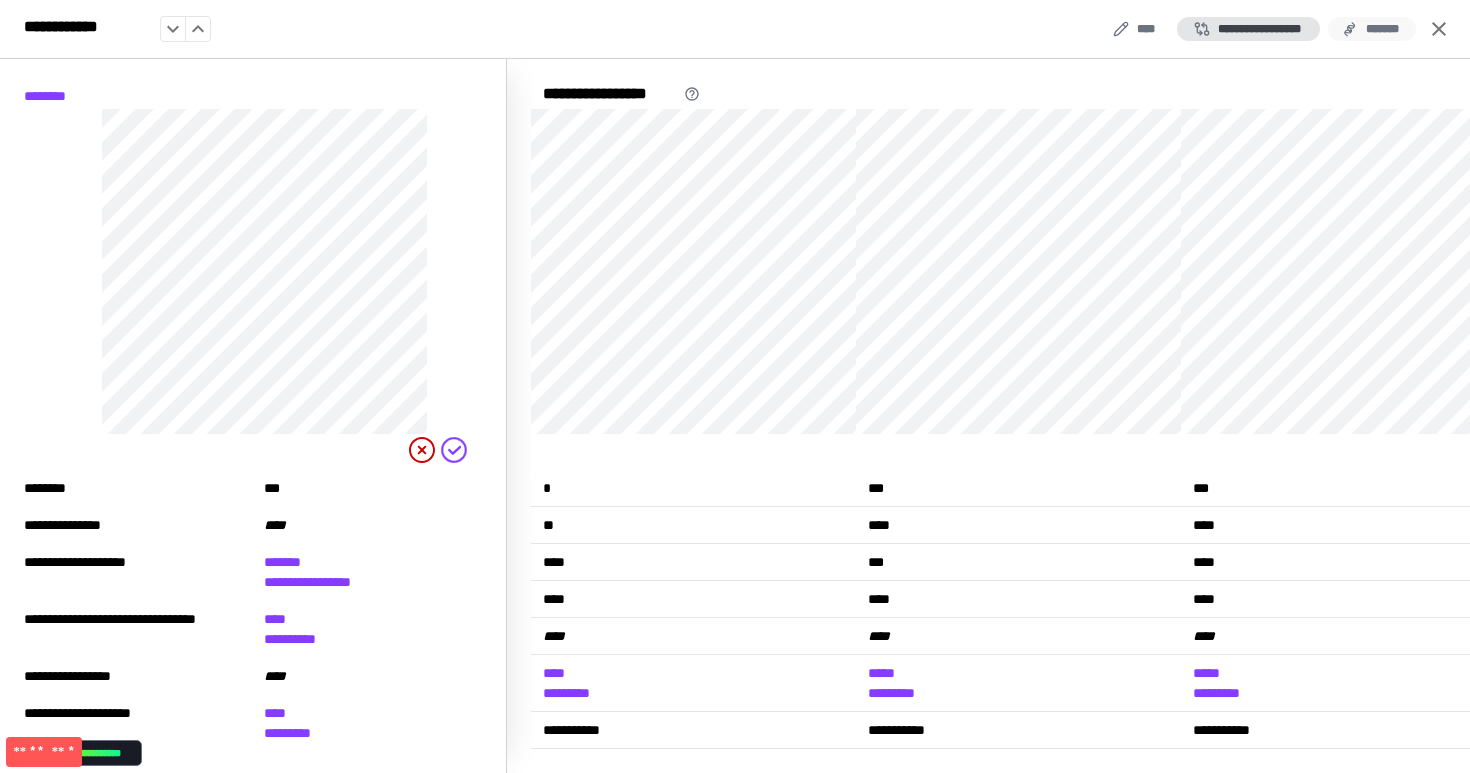 click 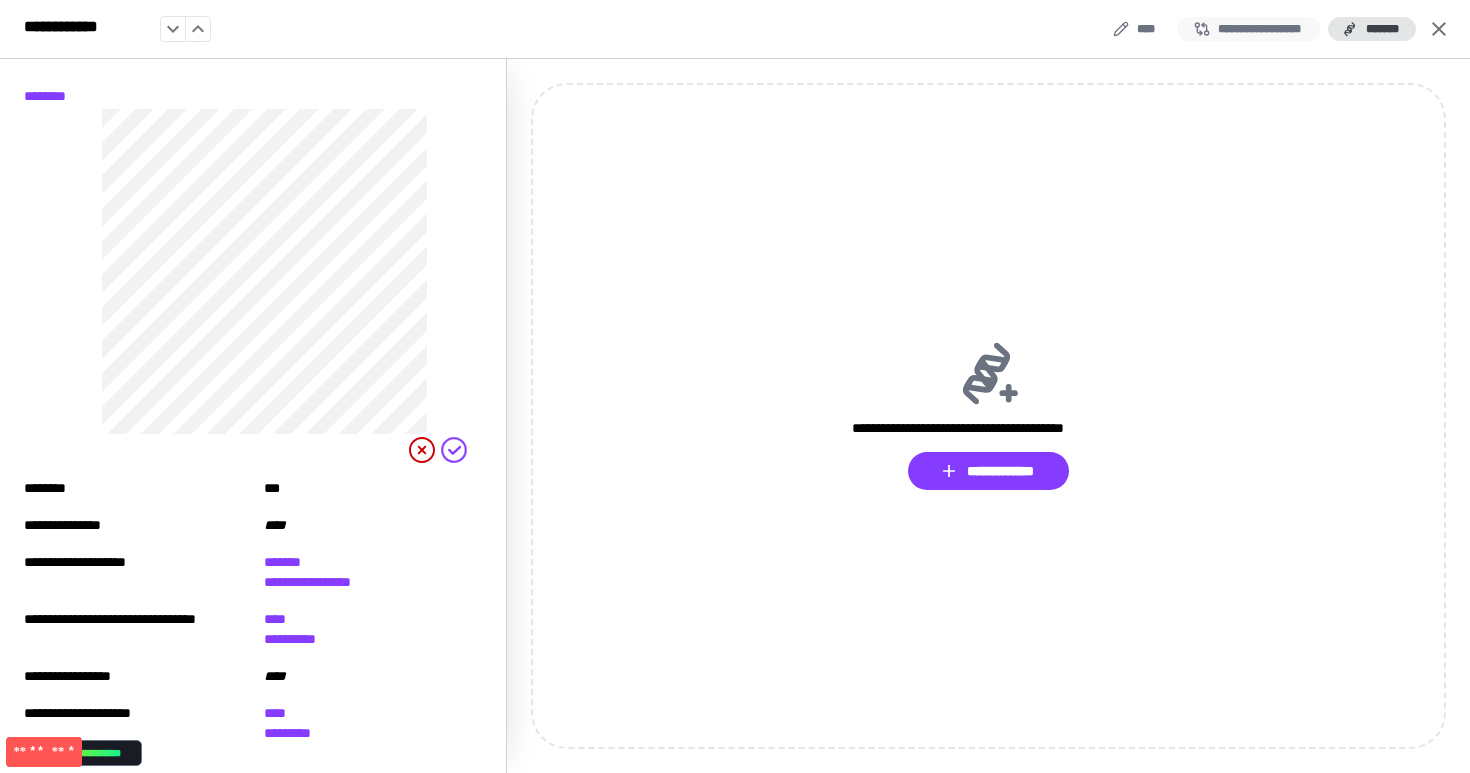 click on "**********" at bounding box center (1248, 29) 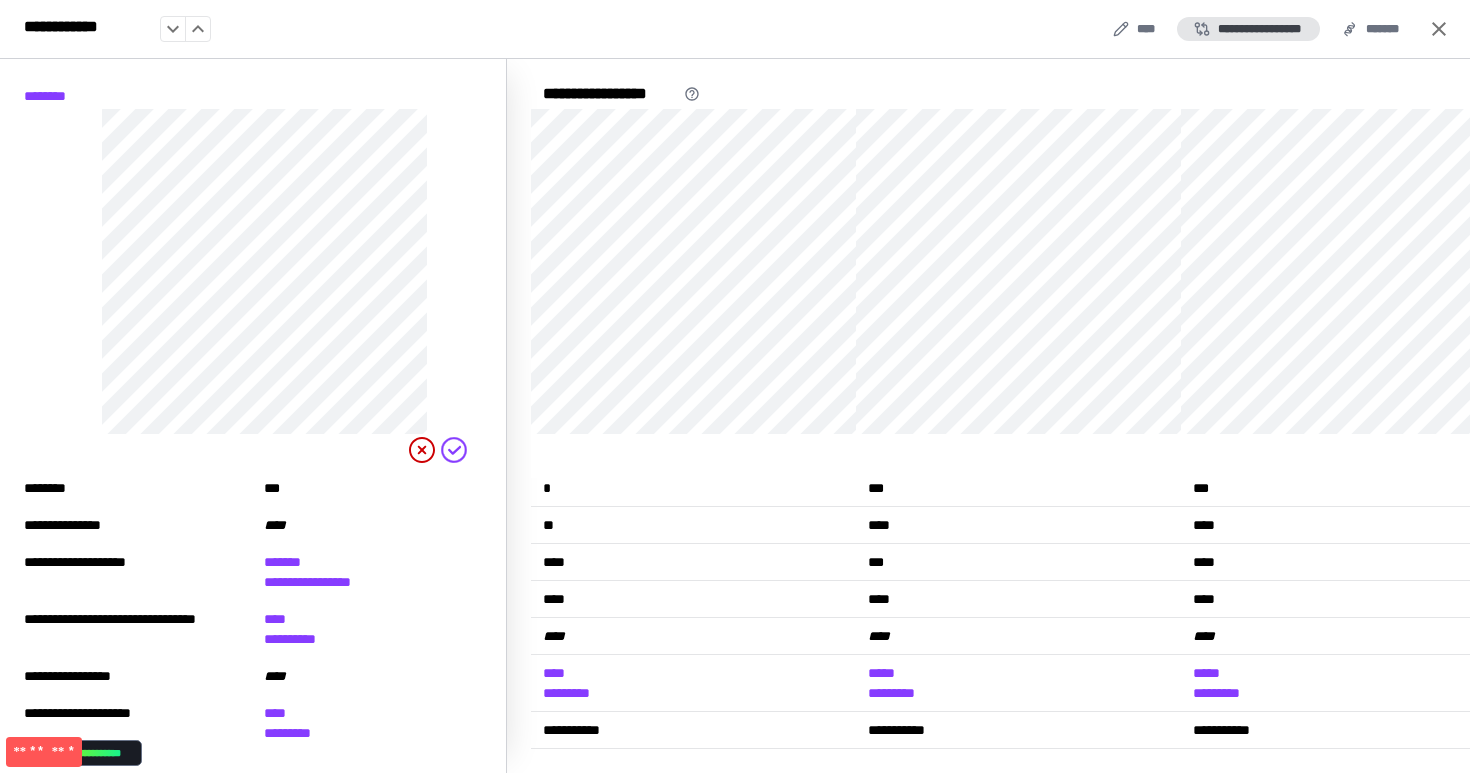 scroll, scrollTop: 183, scrollLeft: 0, axis: vertical 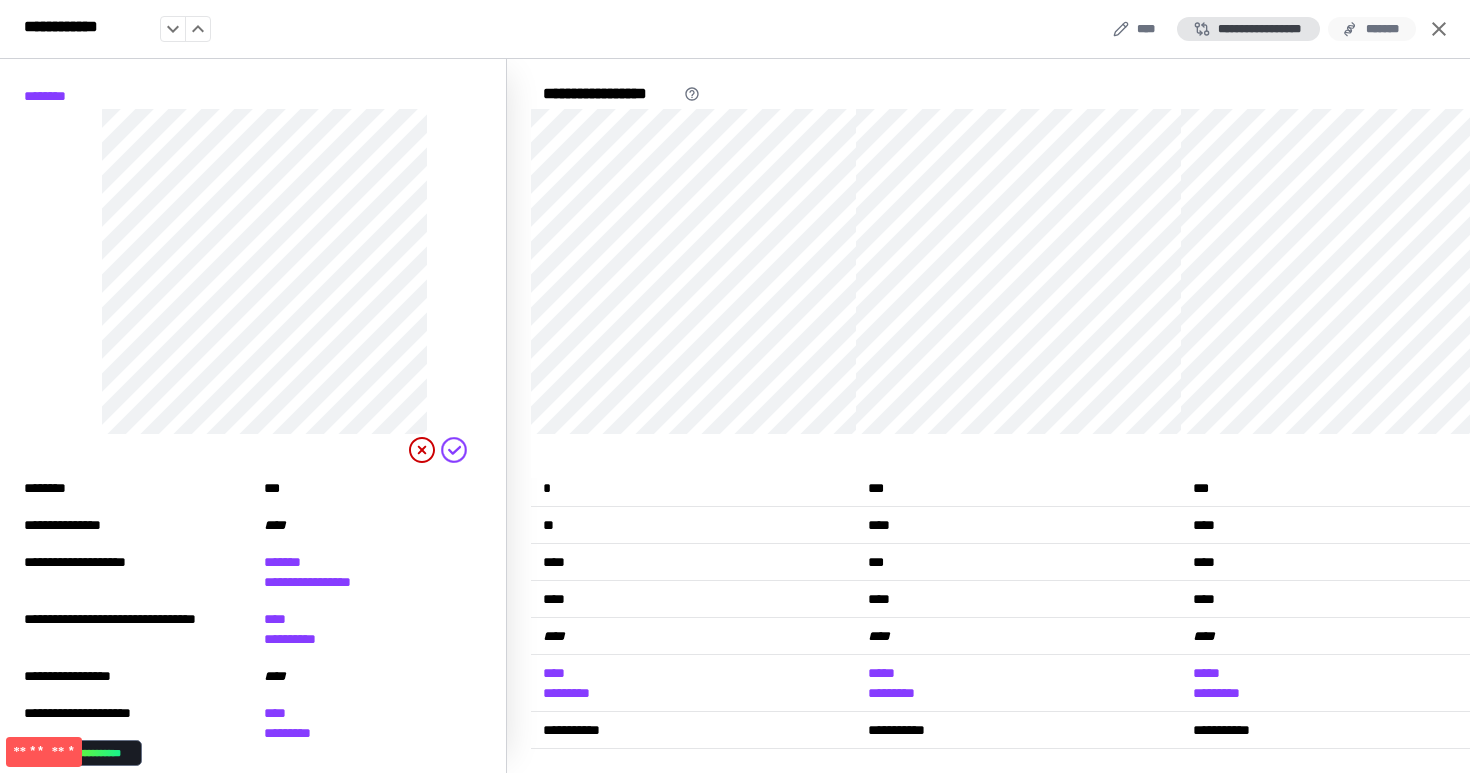 click on "*******" at bounding box center [1372, 29] 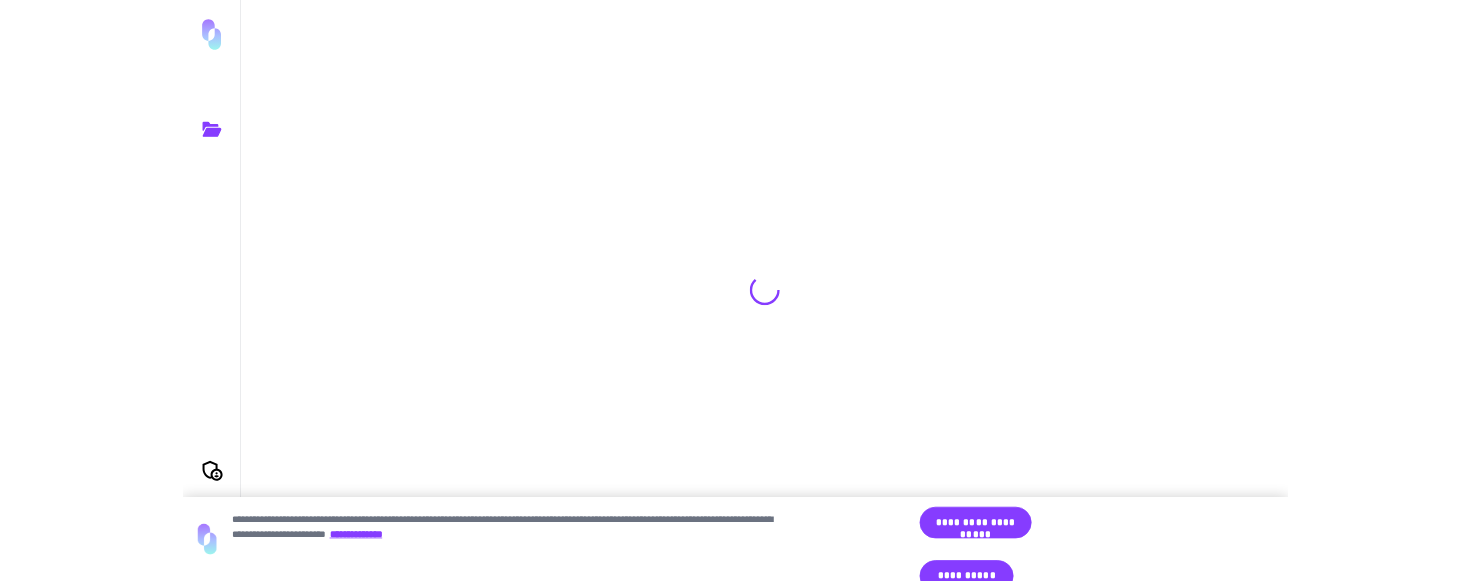 scroll, scrollTop: 0, scrollLeft: 0, axis: both 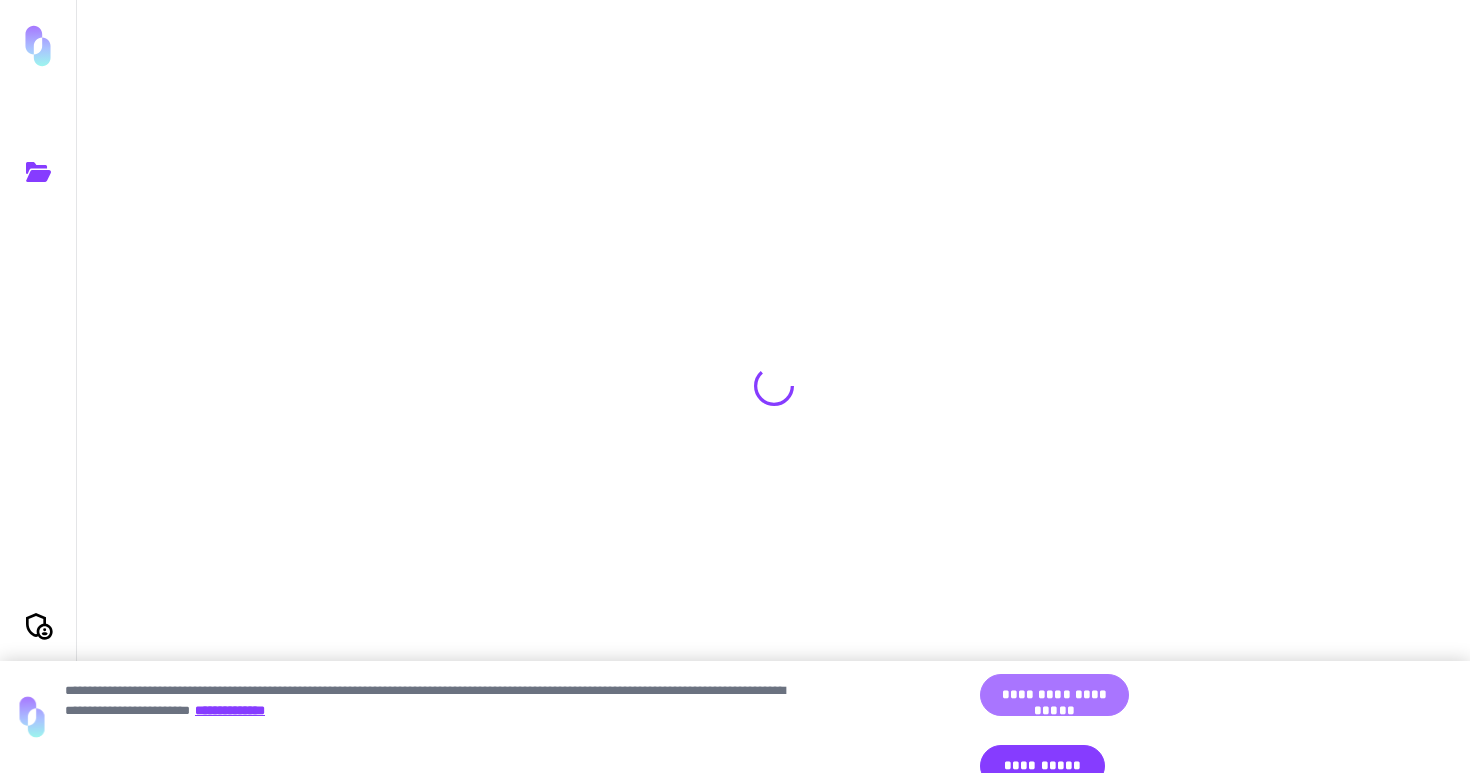 click on "**********" at bounding box center [1054, 695] 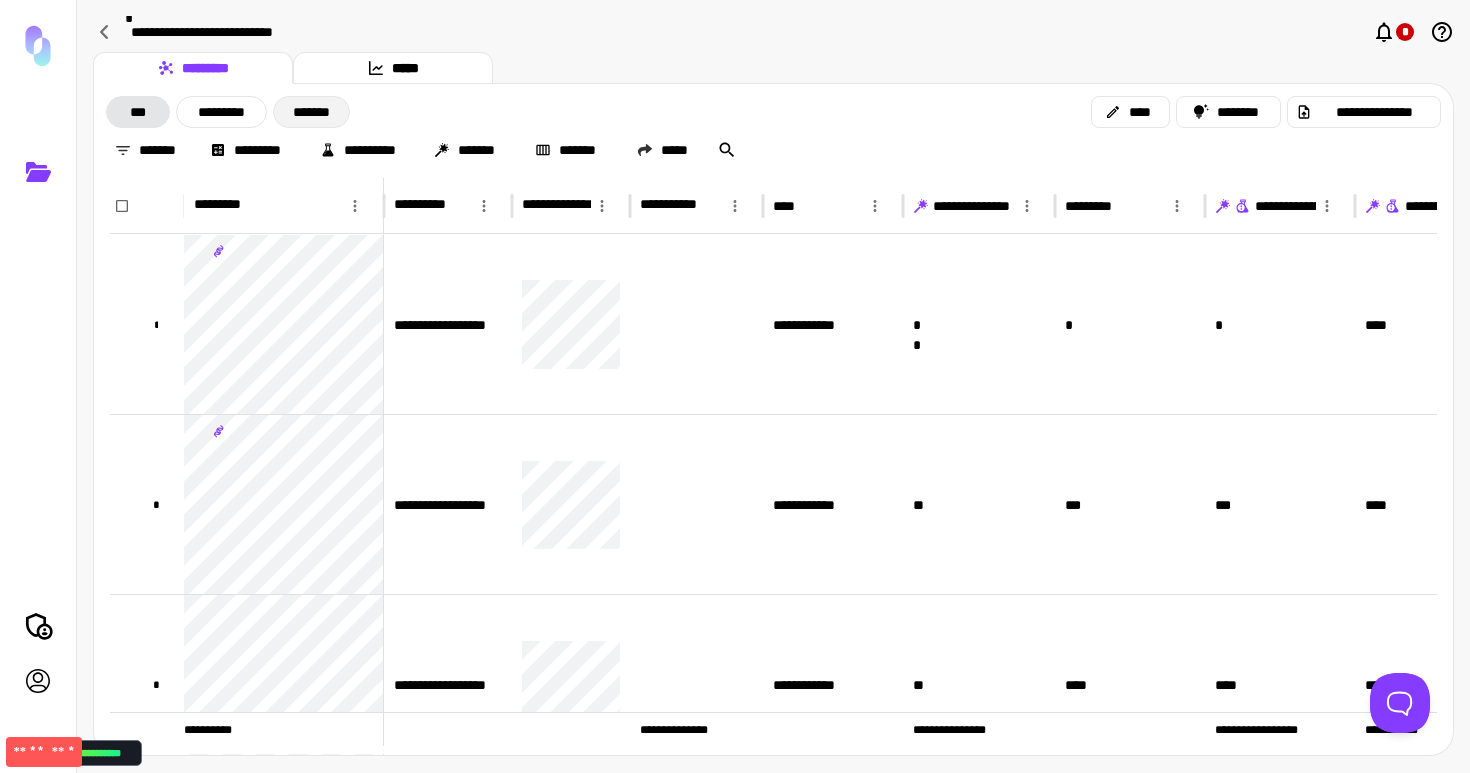 click on "*******" at bounding box center (311, 112) 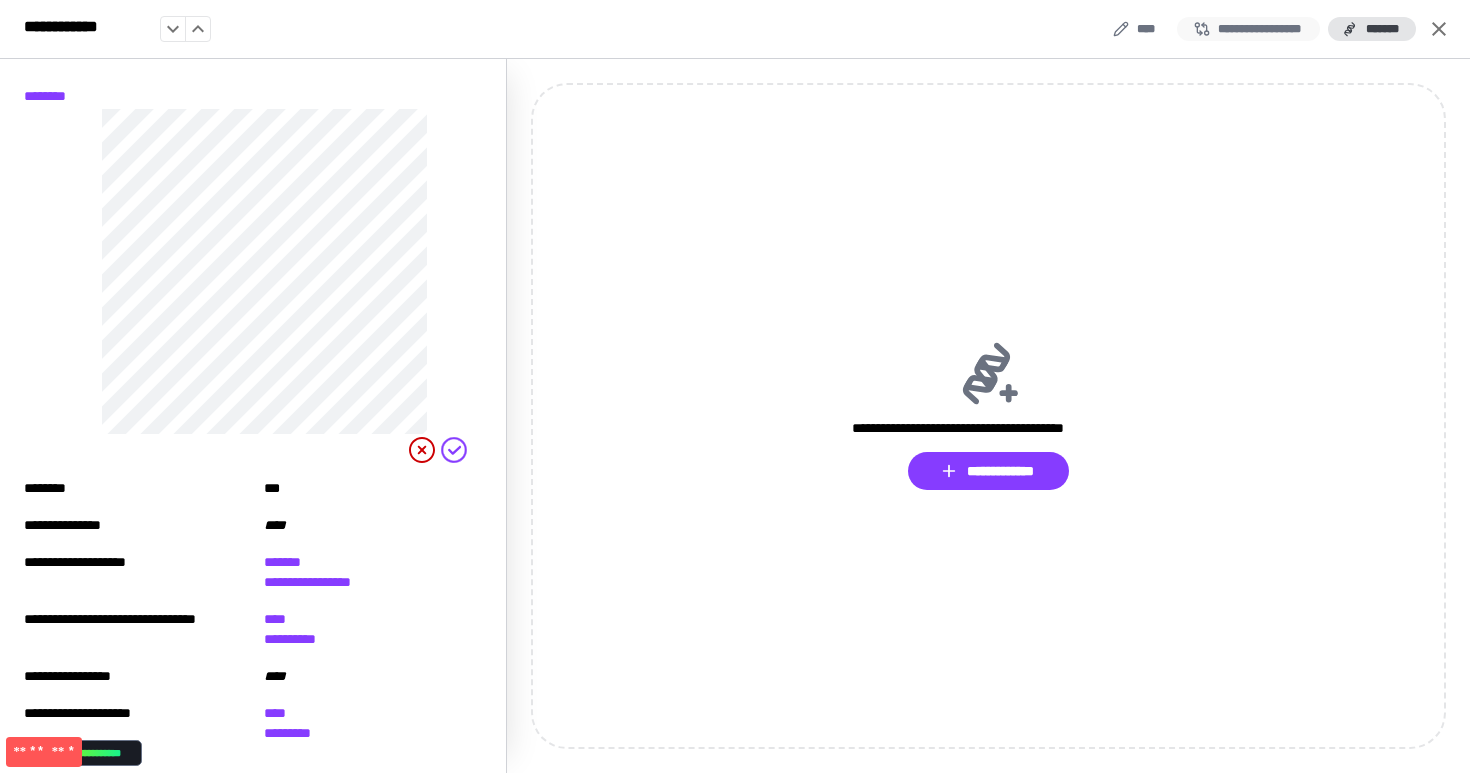 click on "**********" at bounding box center (1248, 29) 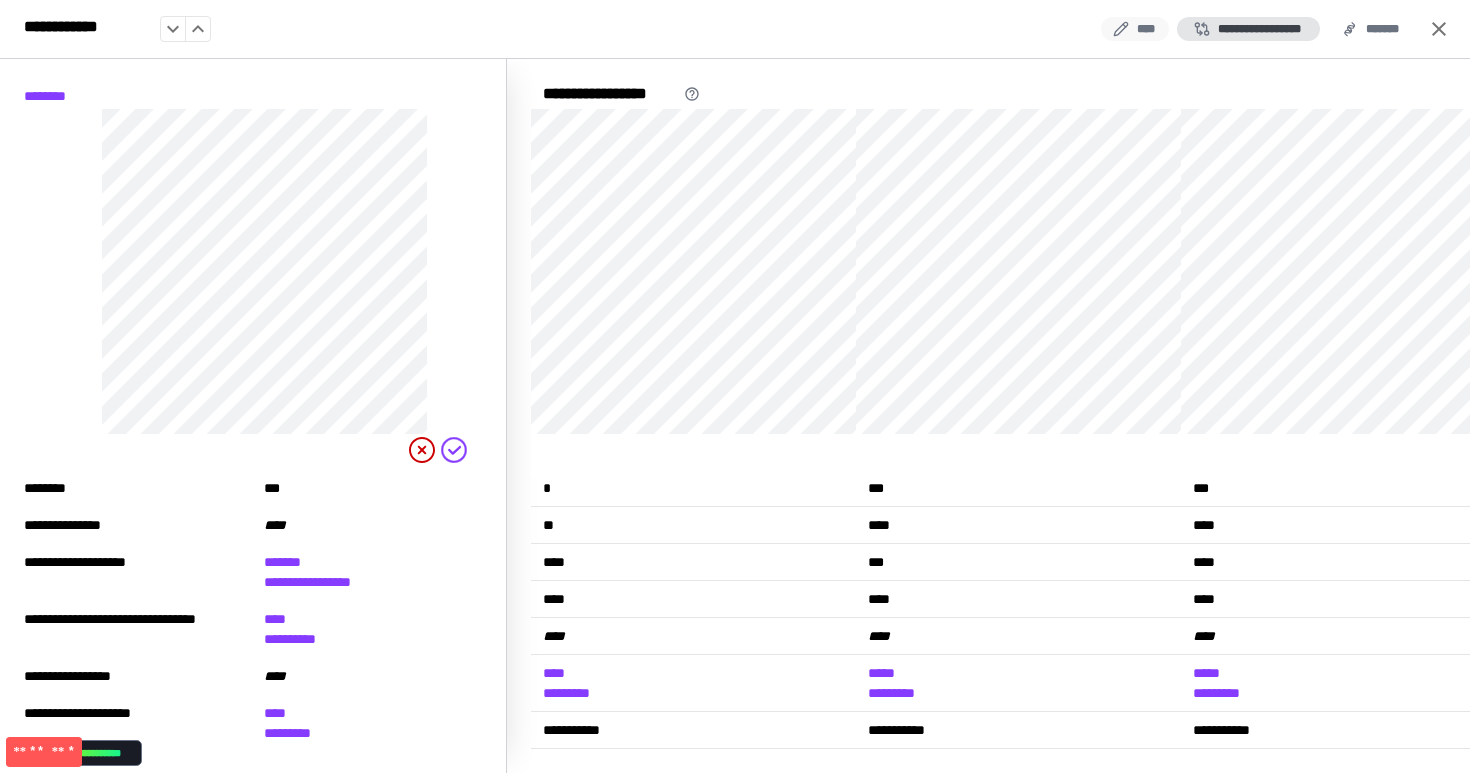click on "****" at bounding box center [1135, 29] 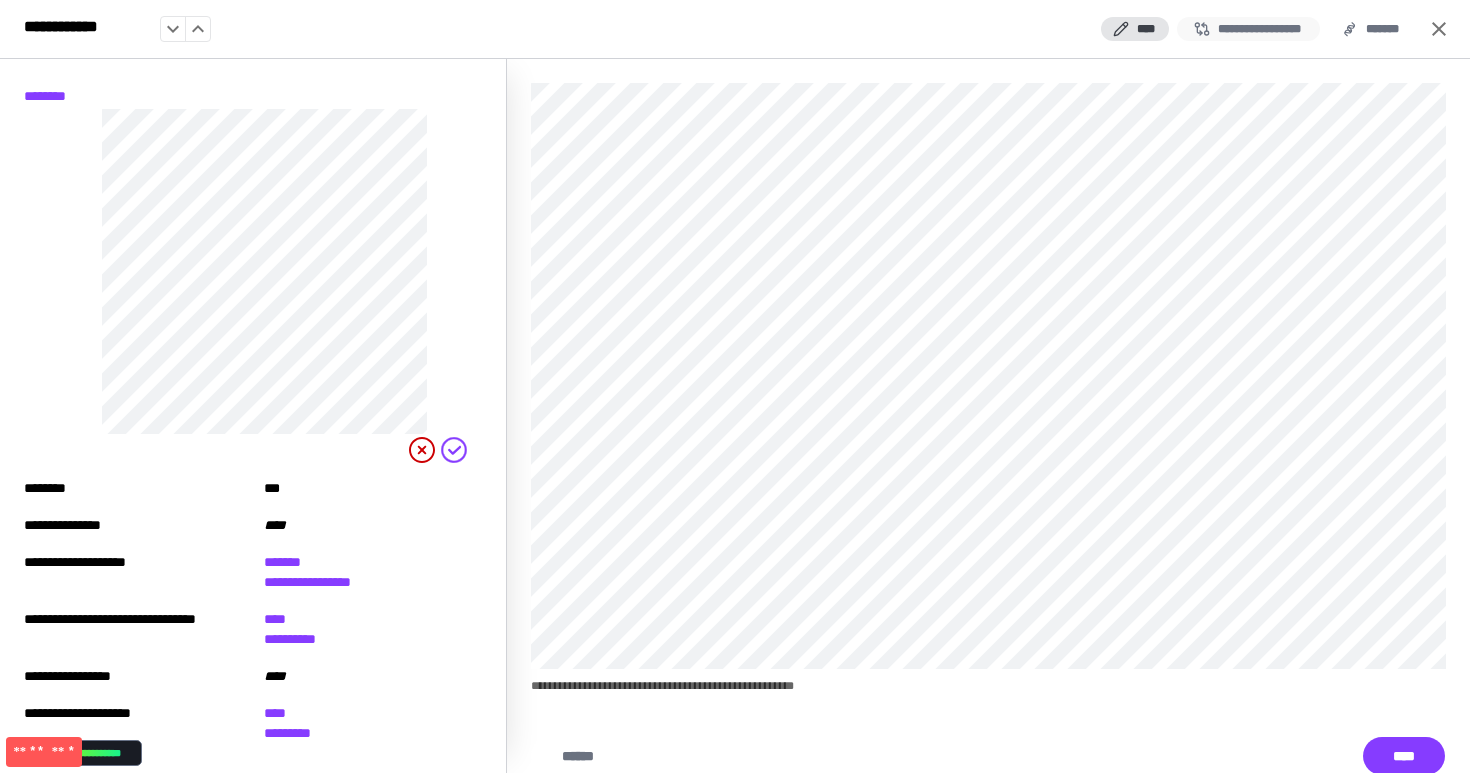 click on "**********" at bounding box center (1248, 29) 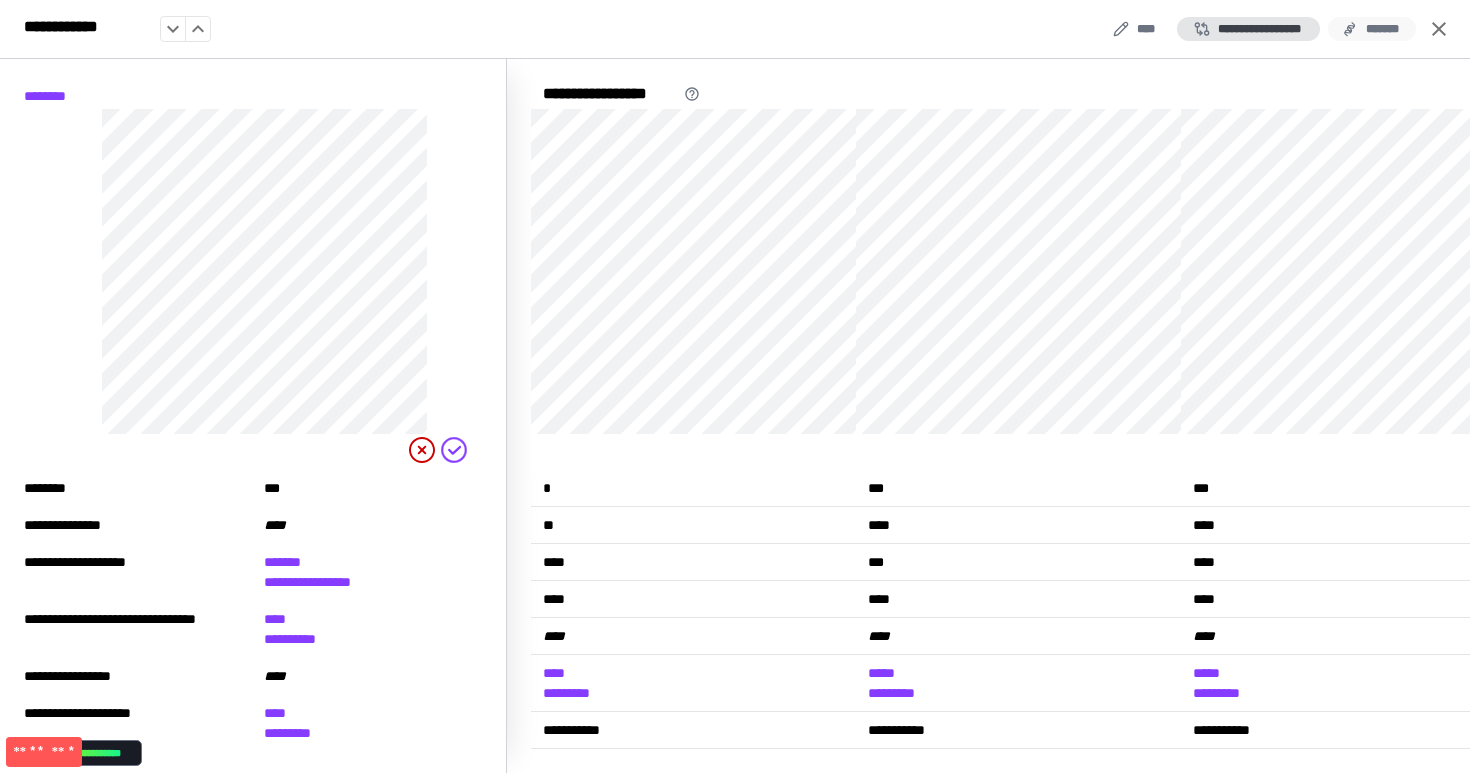 click on "*******" at bounding box center (1372, 29) 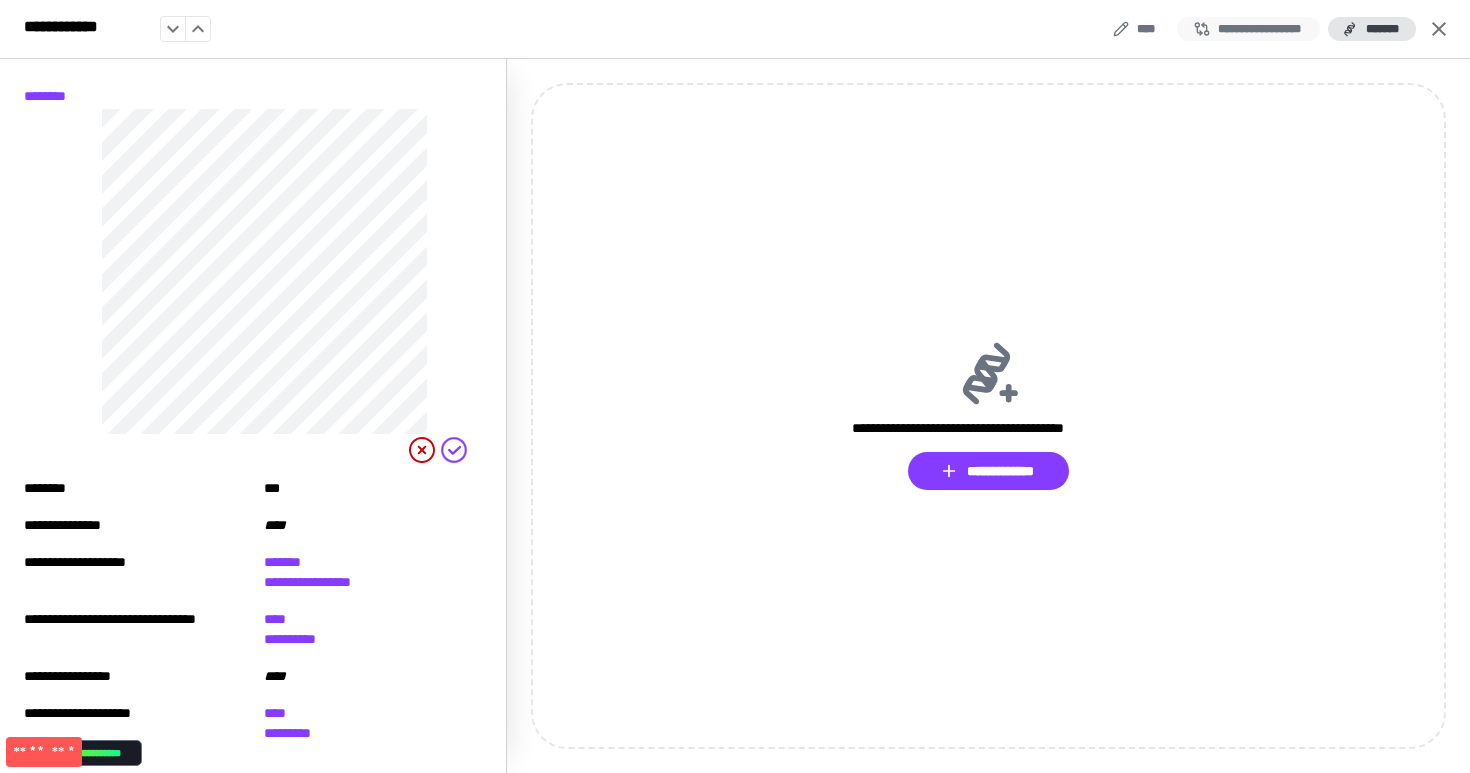 click on "**********" at bounding box center (1248, 29) 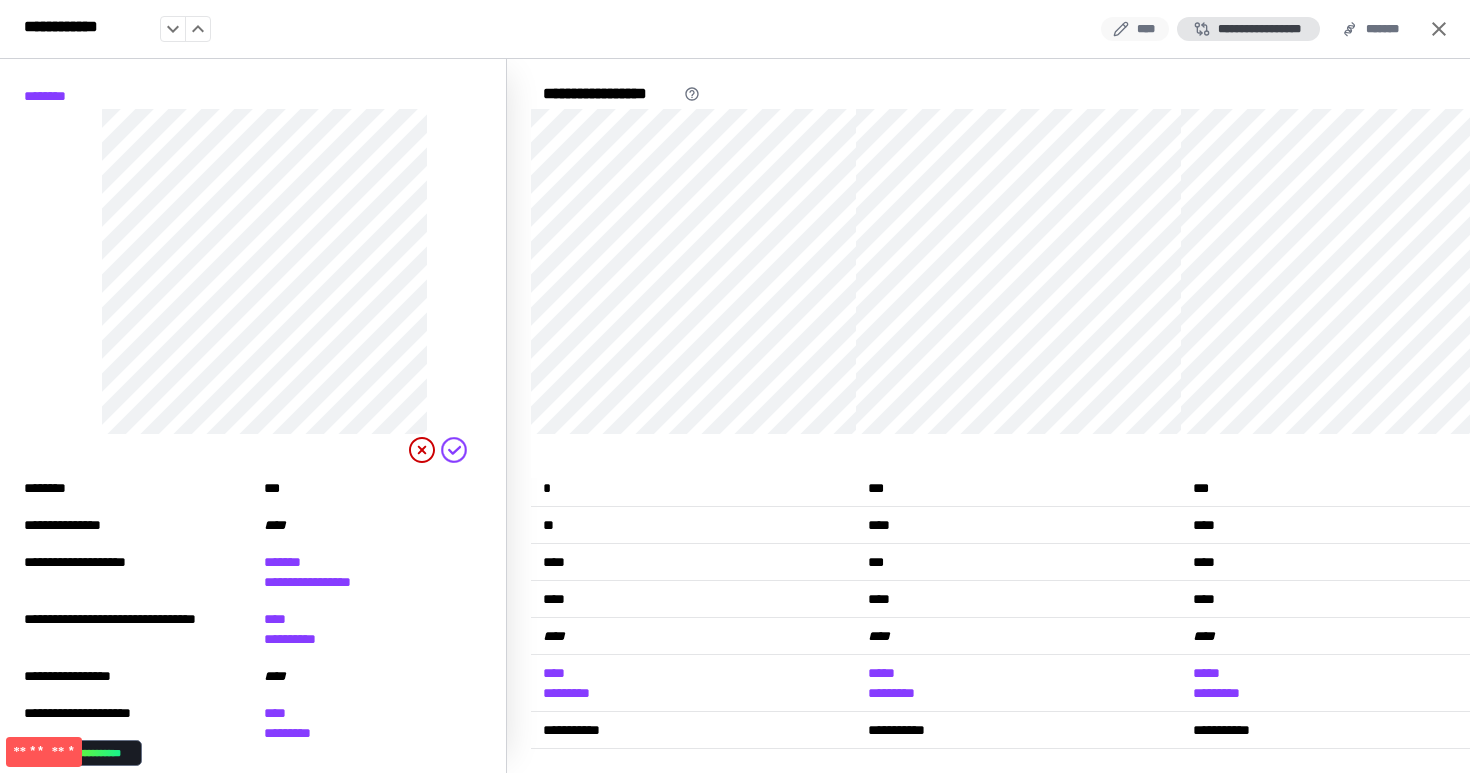 click on "****" at bounding box center (1135, 29) 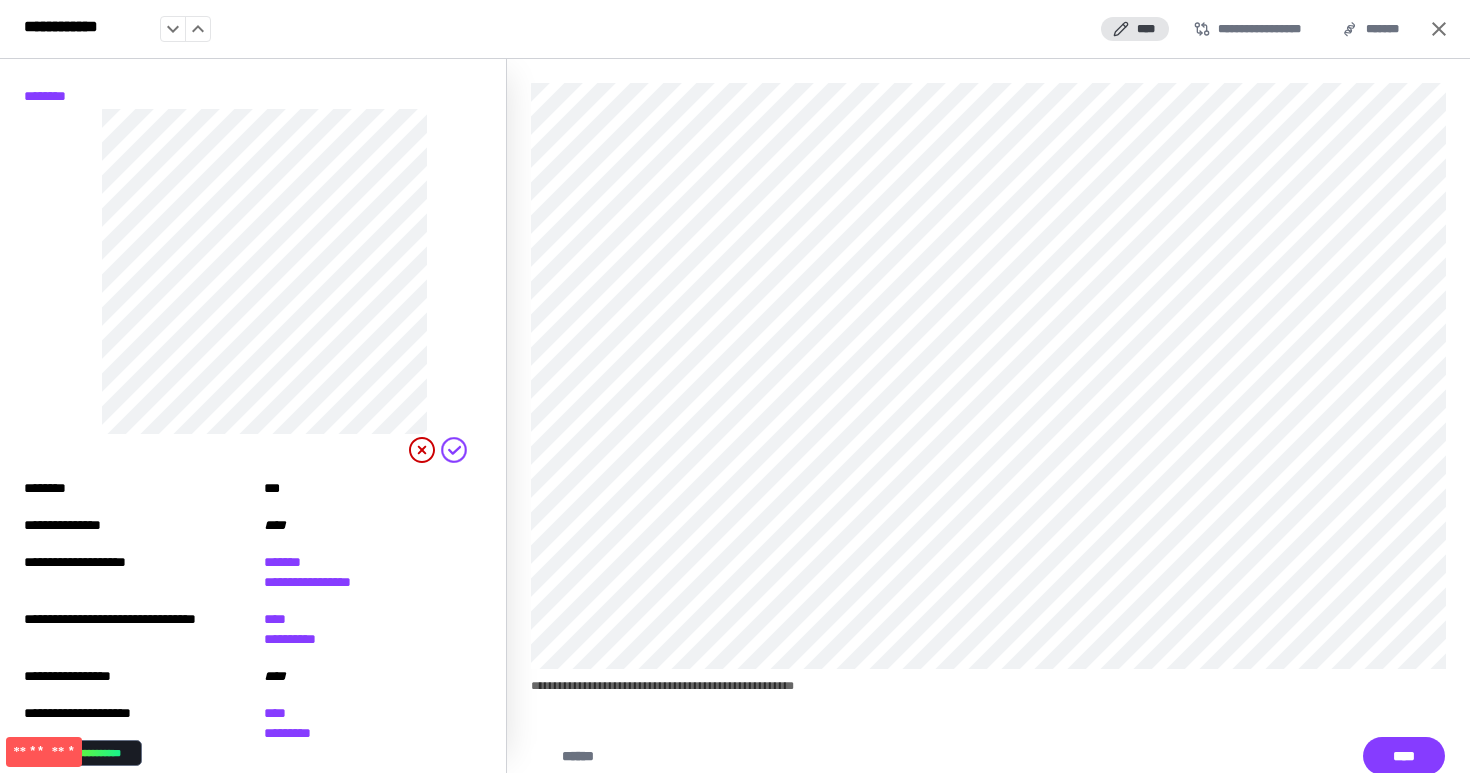click 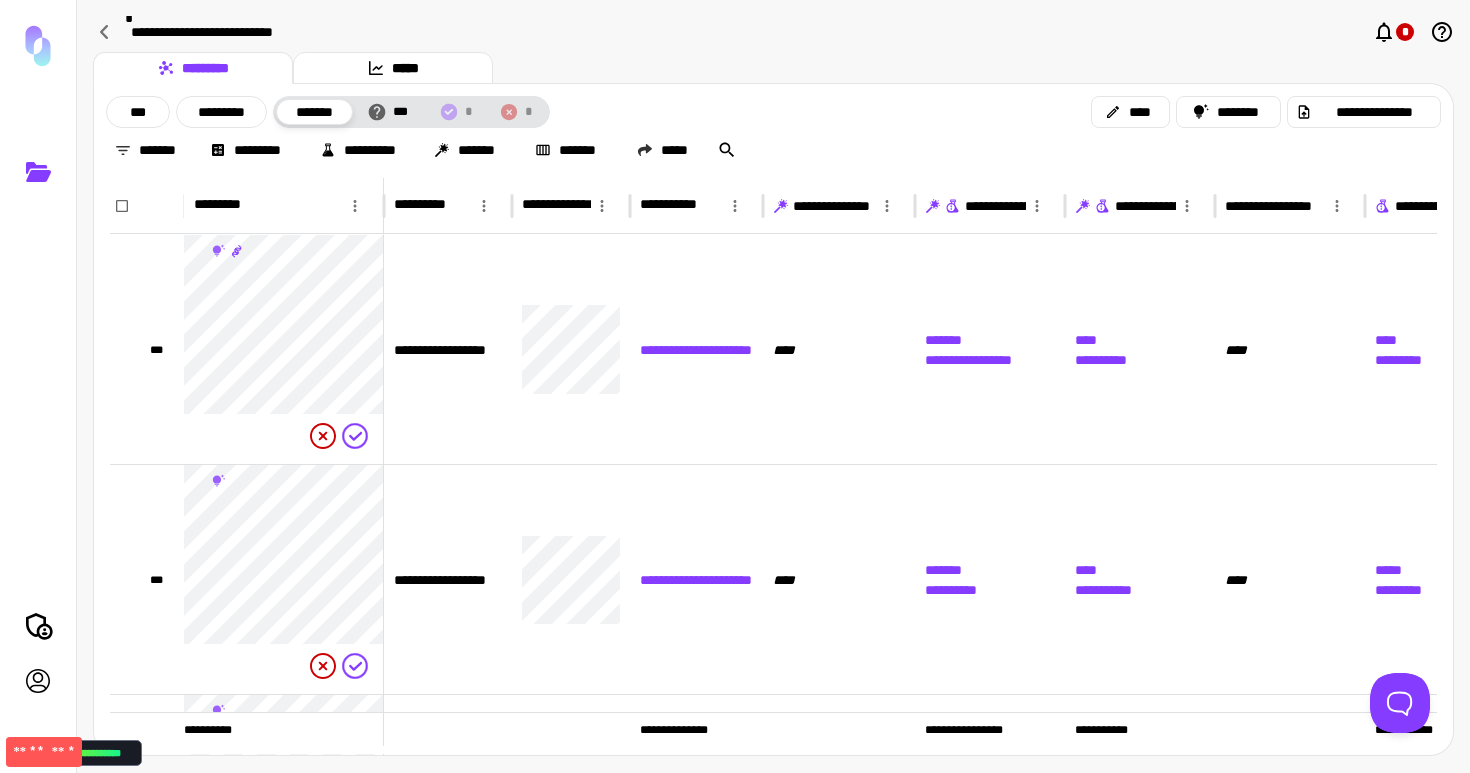 click on "***" at bounding box center [138, 112] 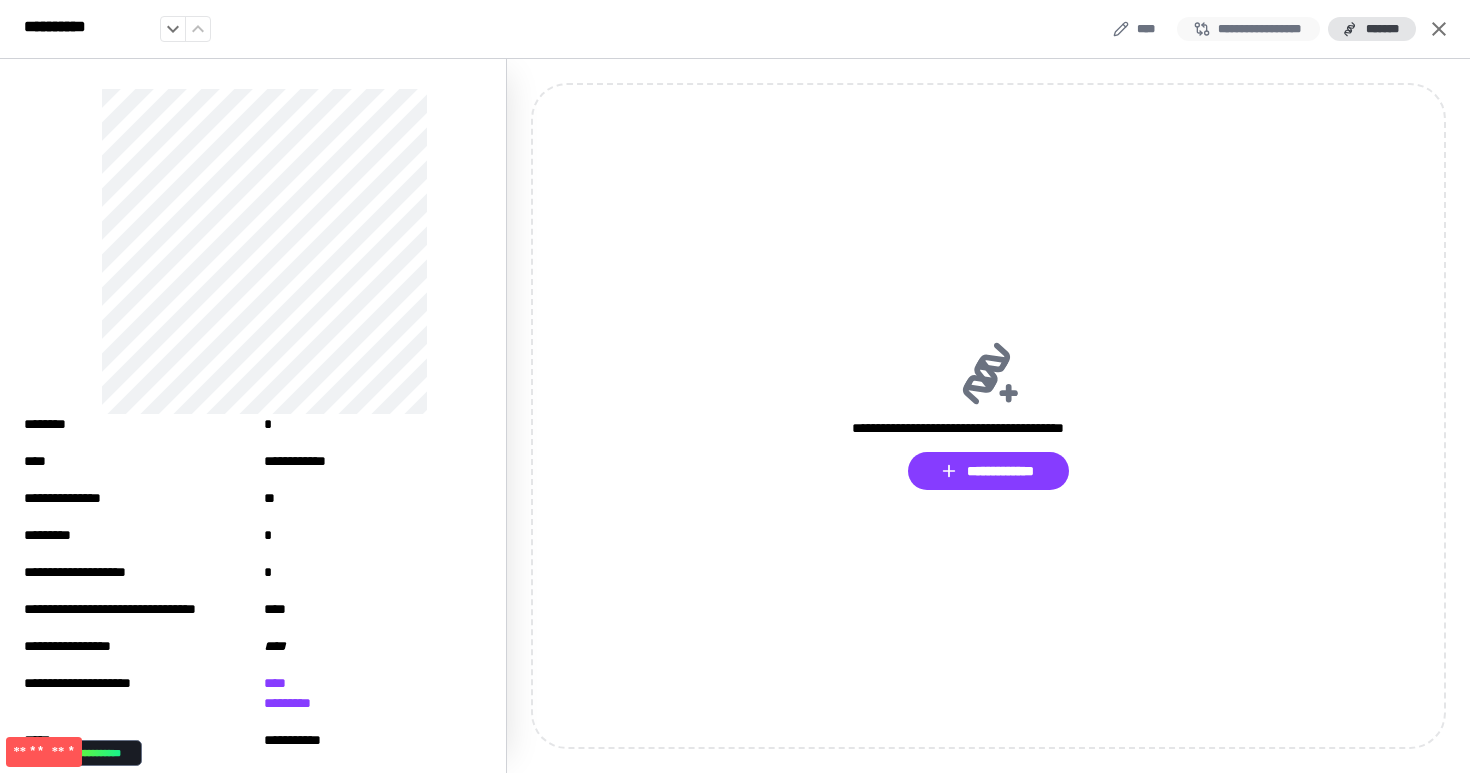 click on "**********" at bounding box center [1248, 29] 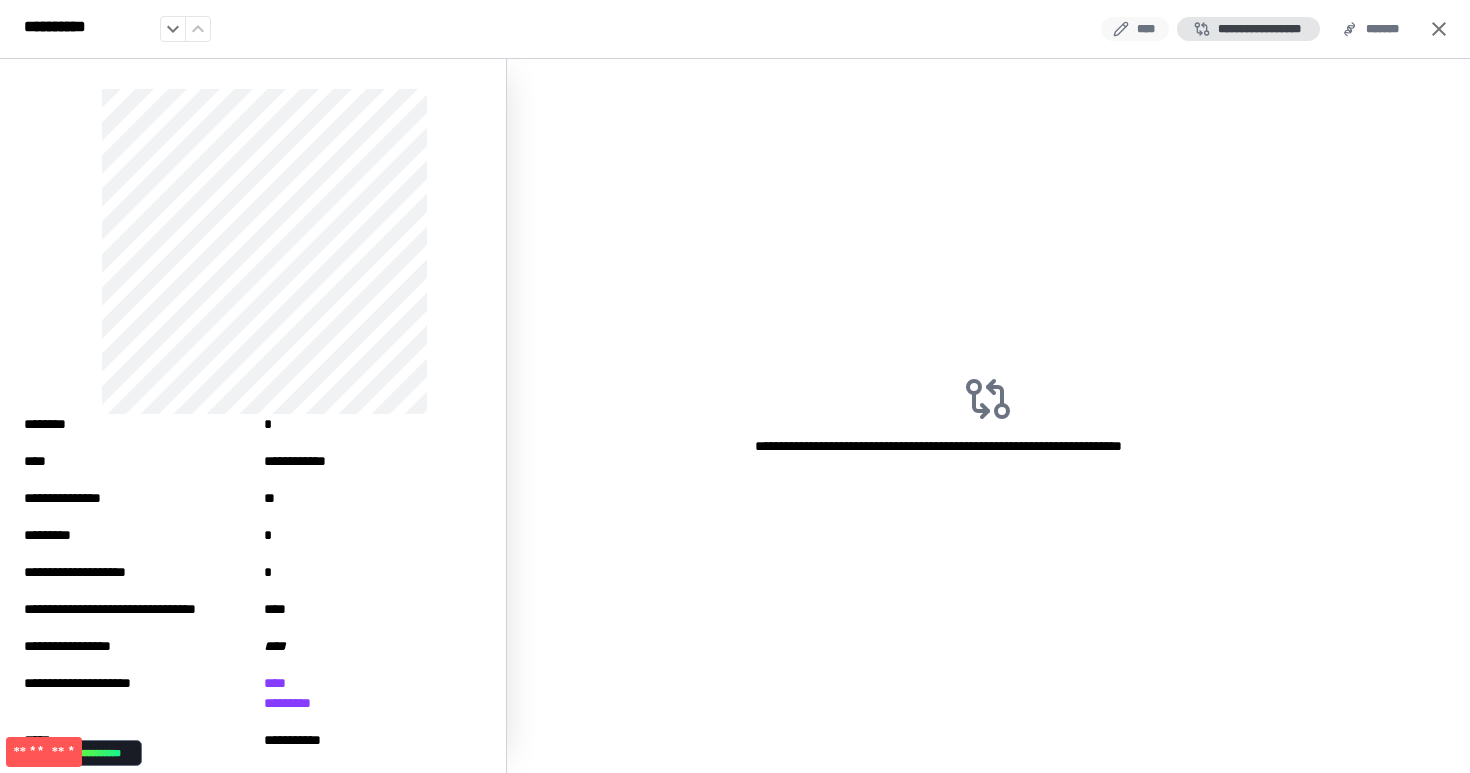 click on "****" at bounding box center (1135, 29) 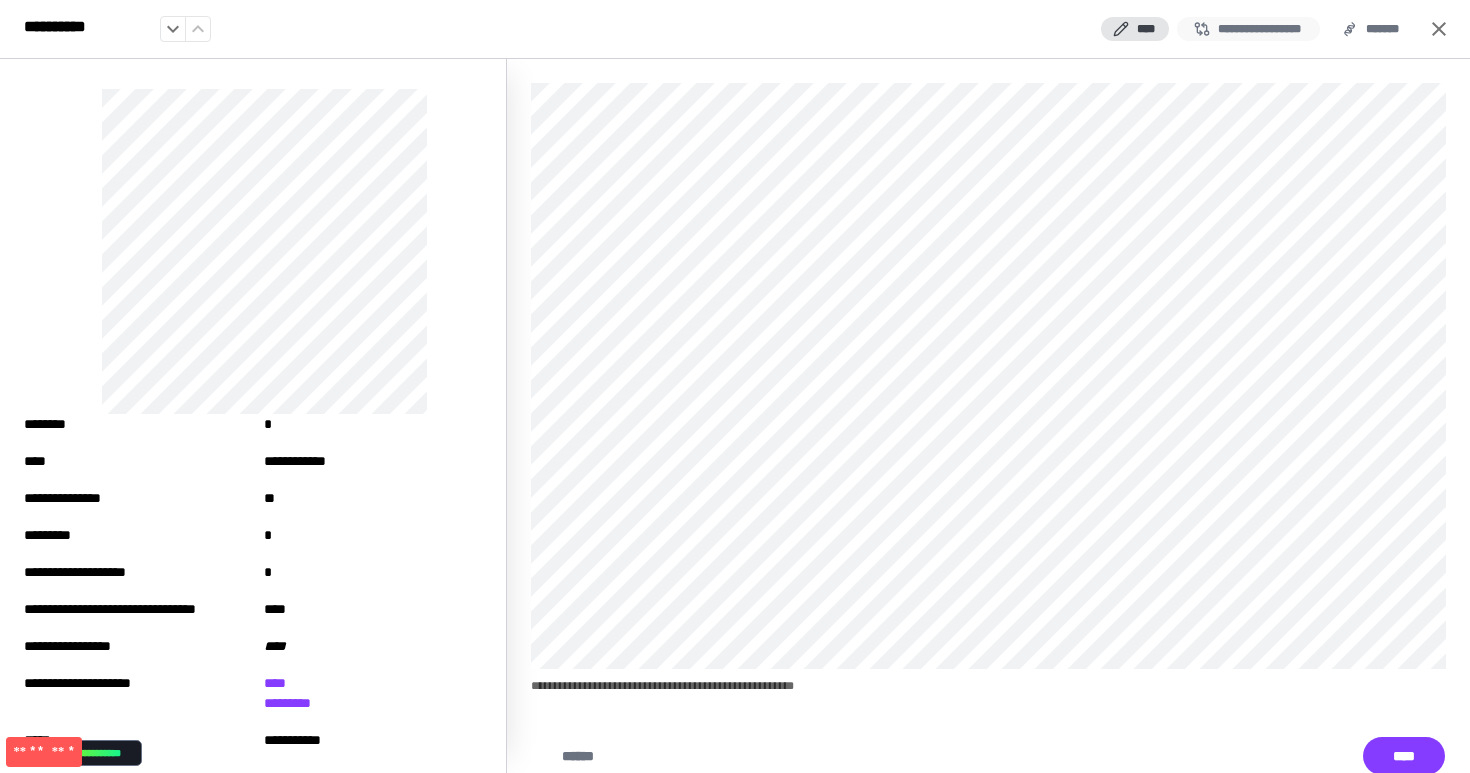 click on "**********" at bounding box center (1248, 29) 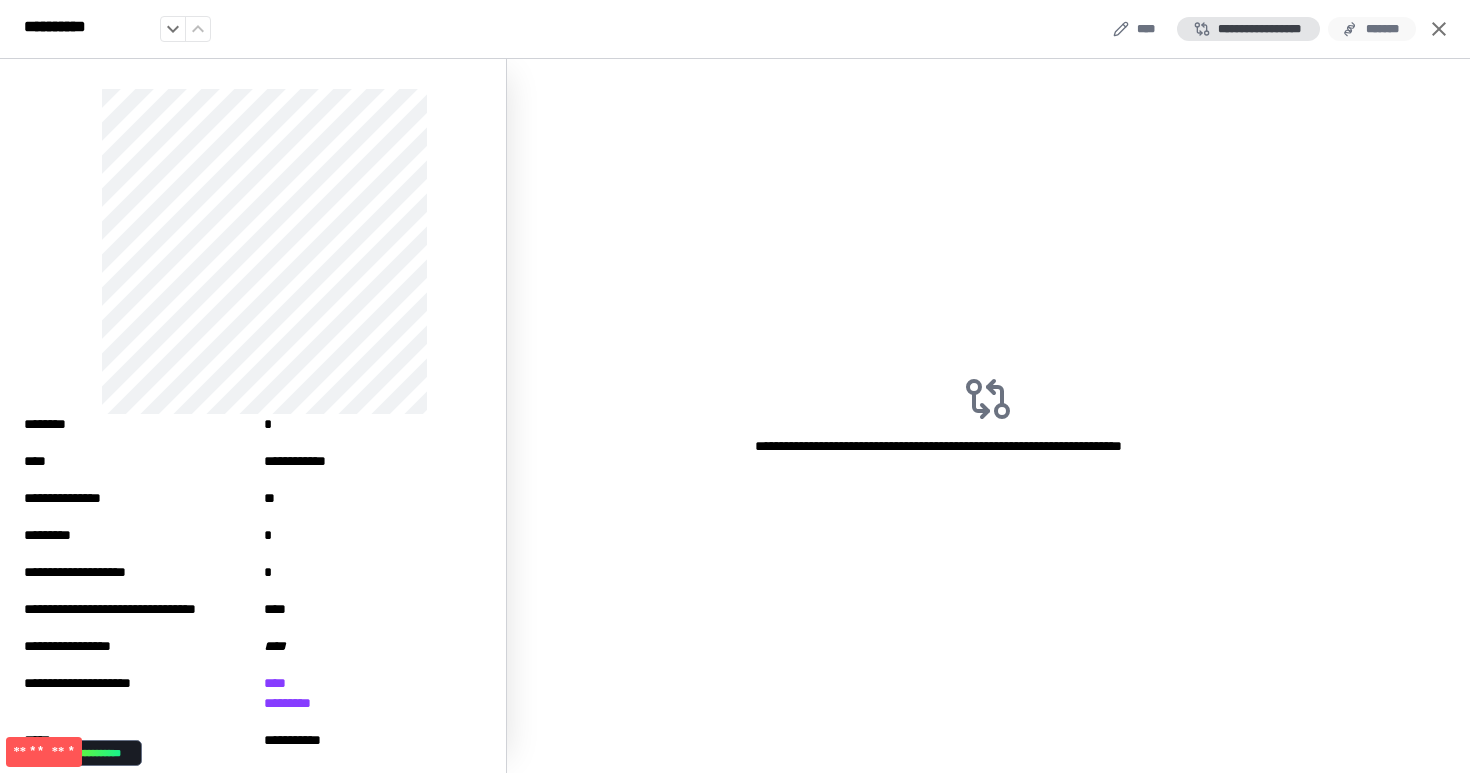 click on "*******" at bounding box center [1372, 29] 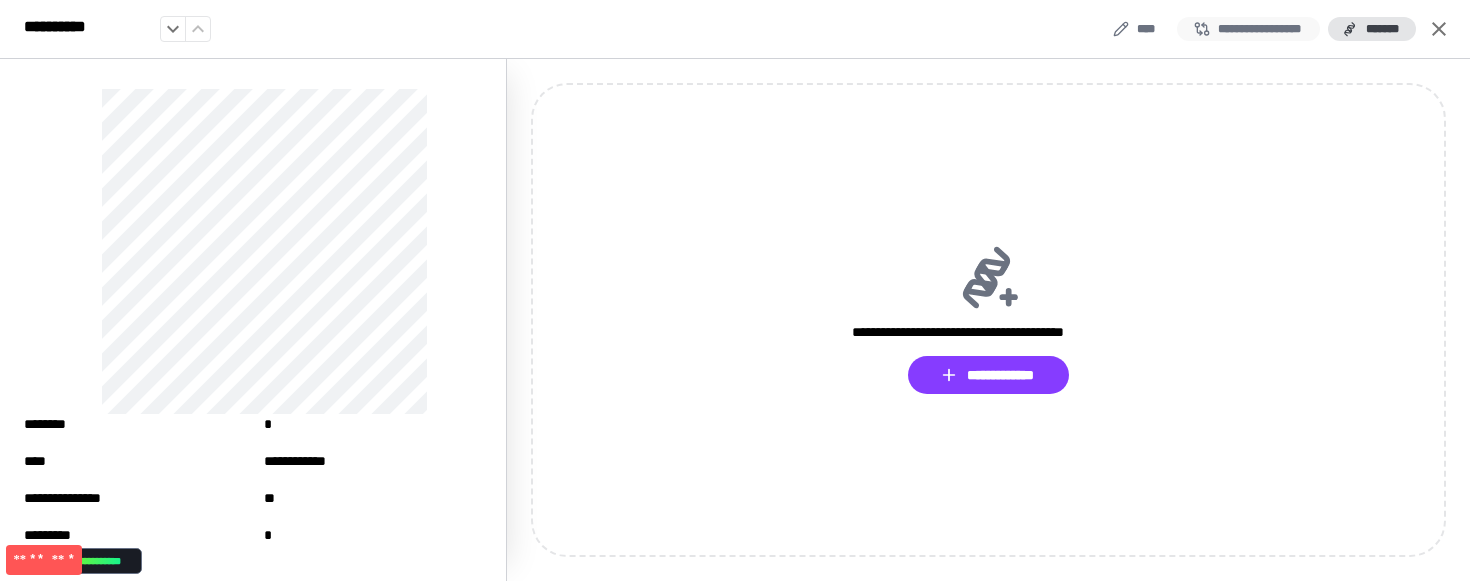 click on "**********" at bounding box center (1248, 29) 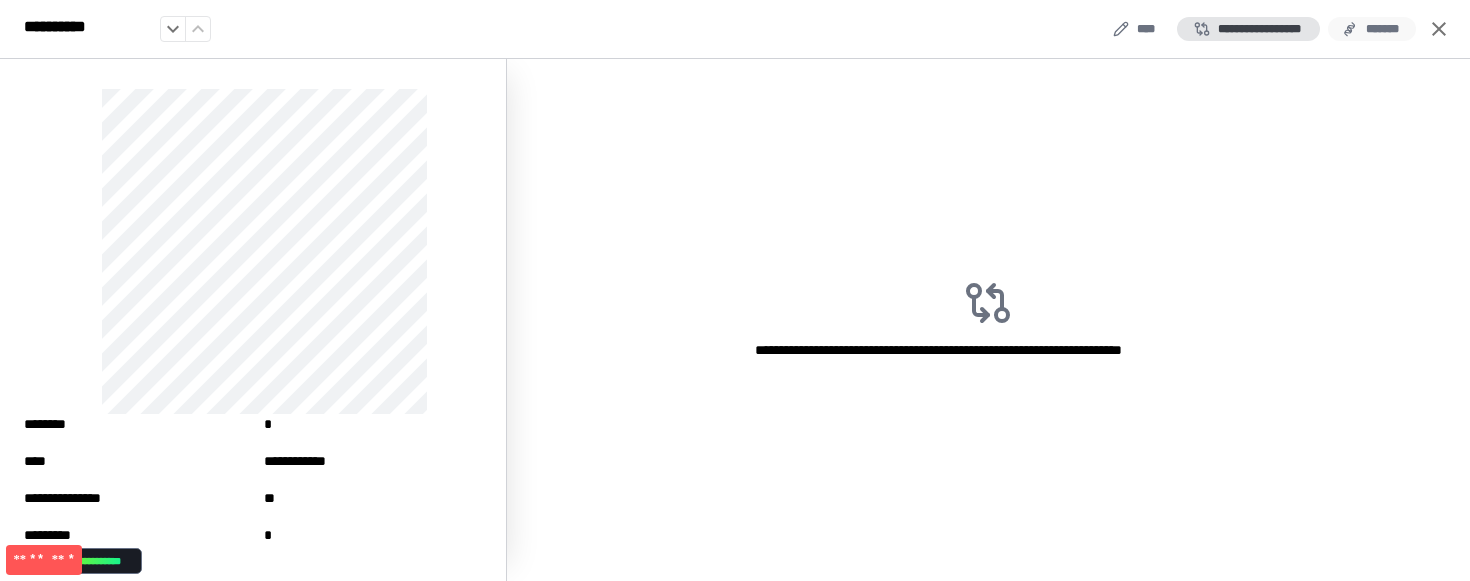 click on "*******" at bounding box center (1372, 29) 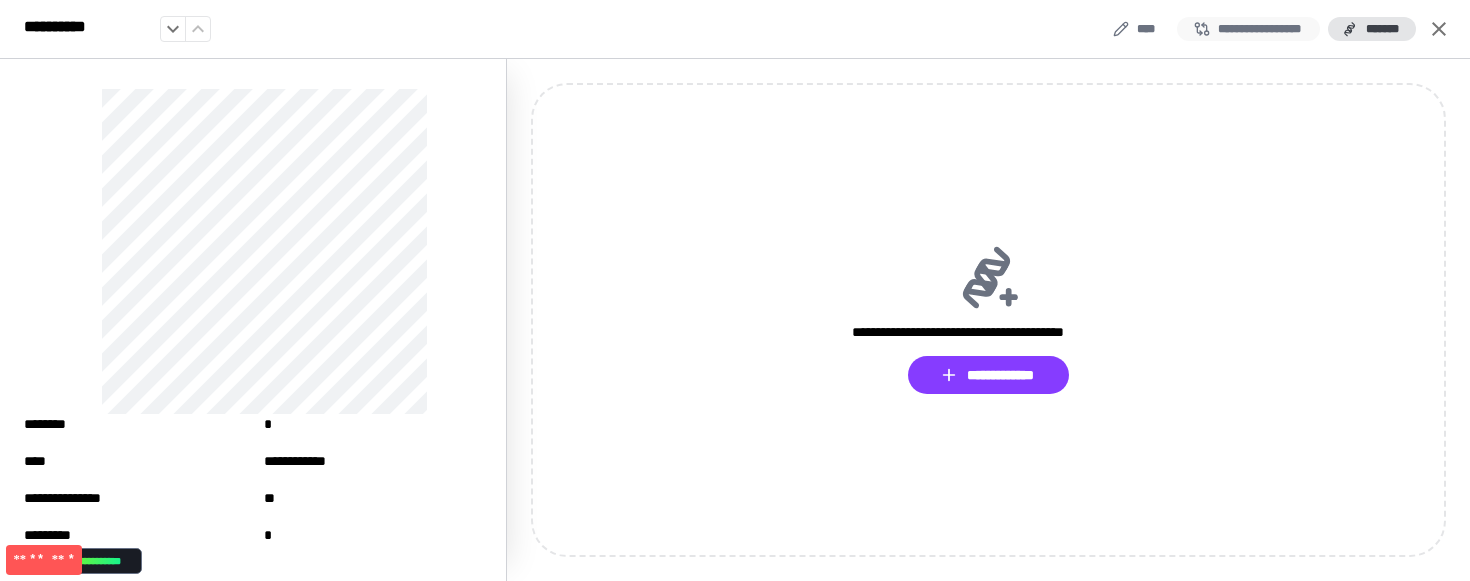 click on "**********" at bounding box center [1248, 29] 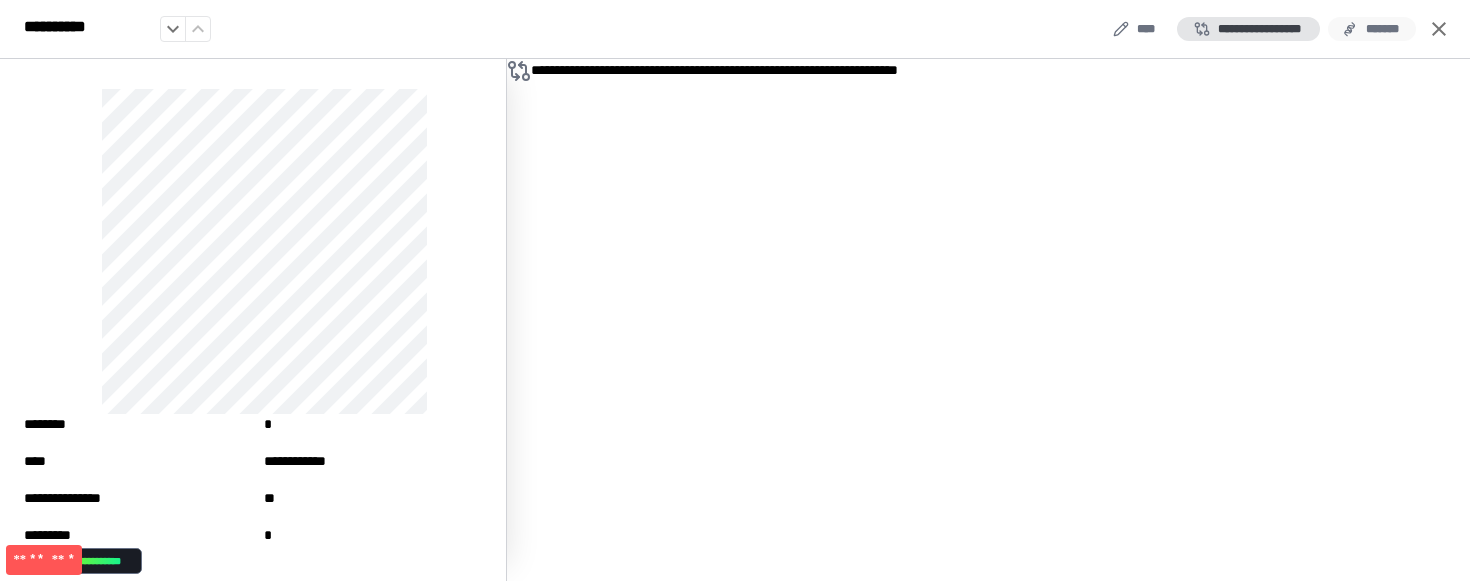 click on "*******" at bounding box center [1372, 29] 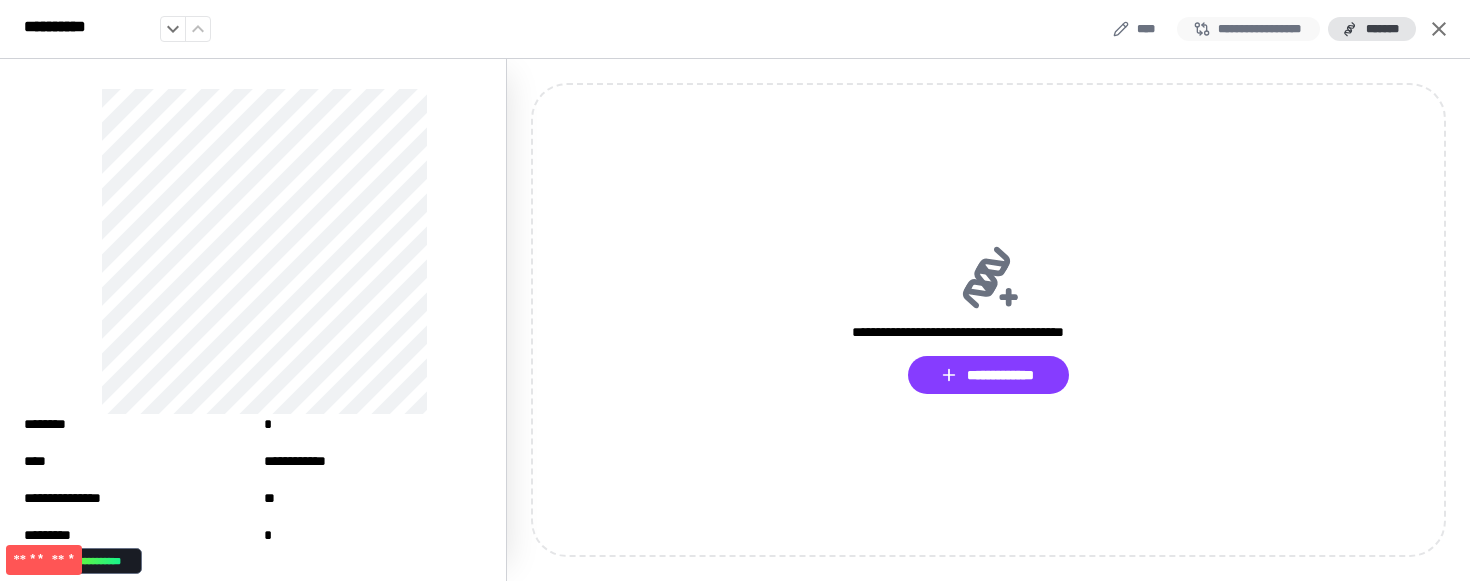 click on "**********" at bounding box center (1248, 29) 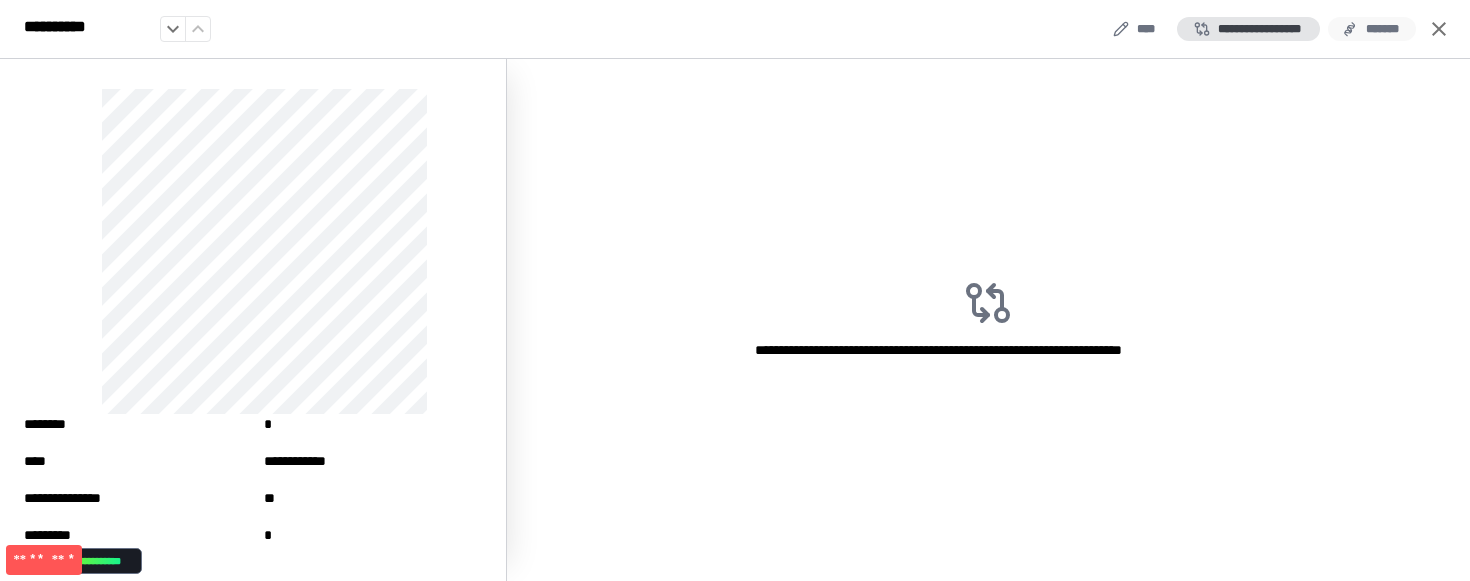 click on "*******" at bounding box center [1372, 29] 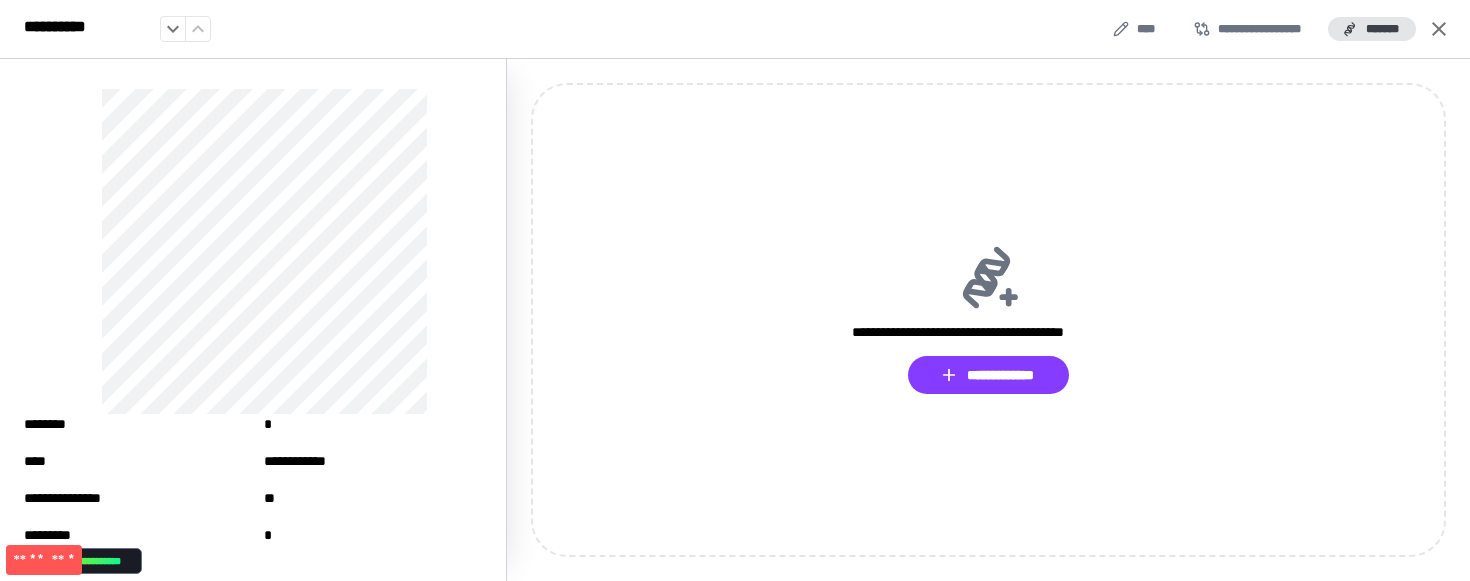 click 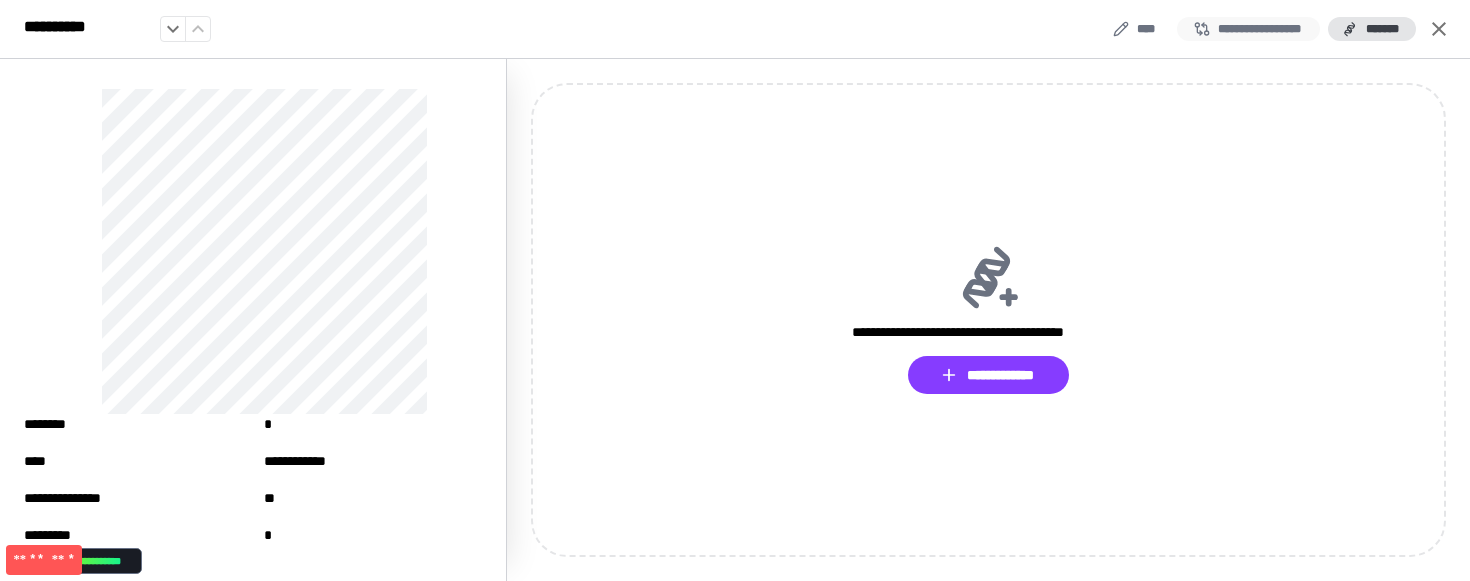 click on "**********" at bounding box center (1248, 29) 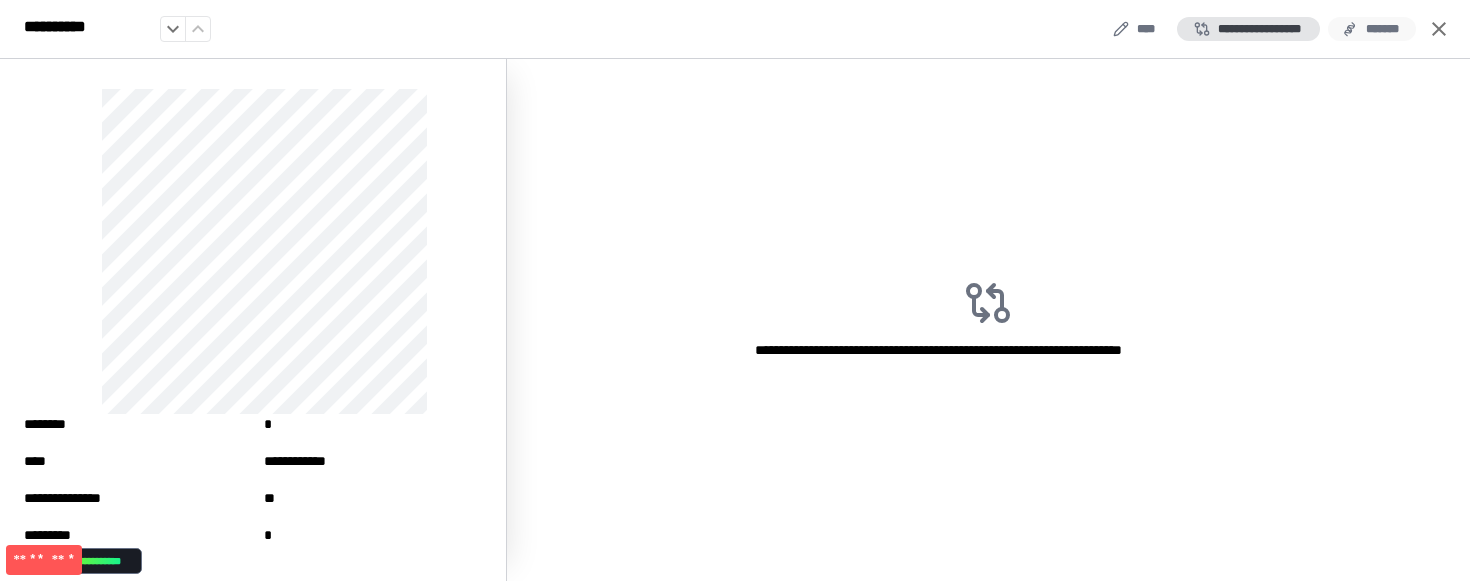 click 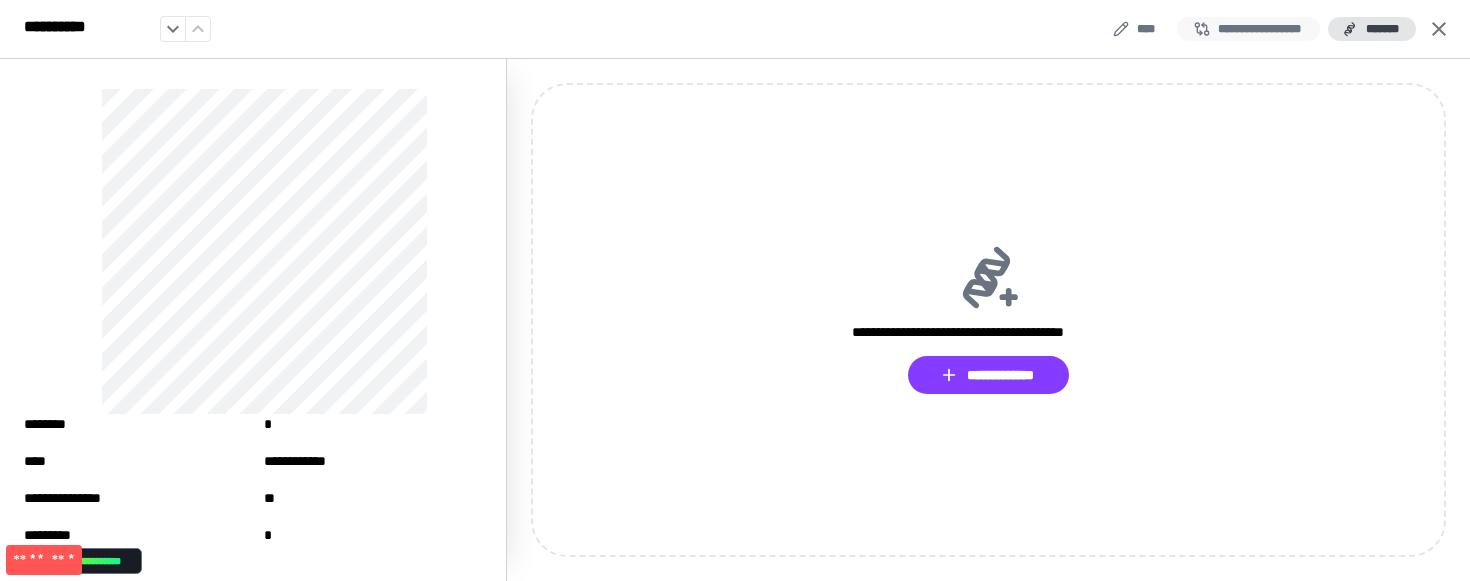 click on "**********" at bounding box center [1248, 29] 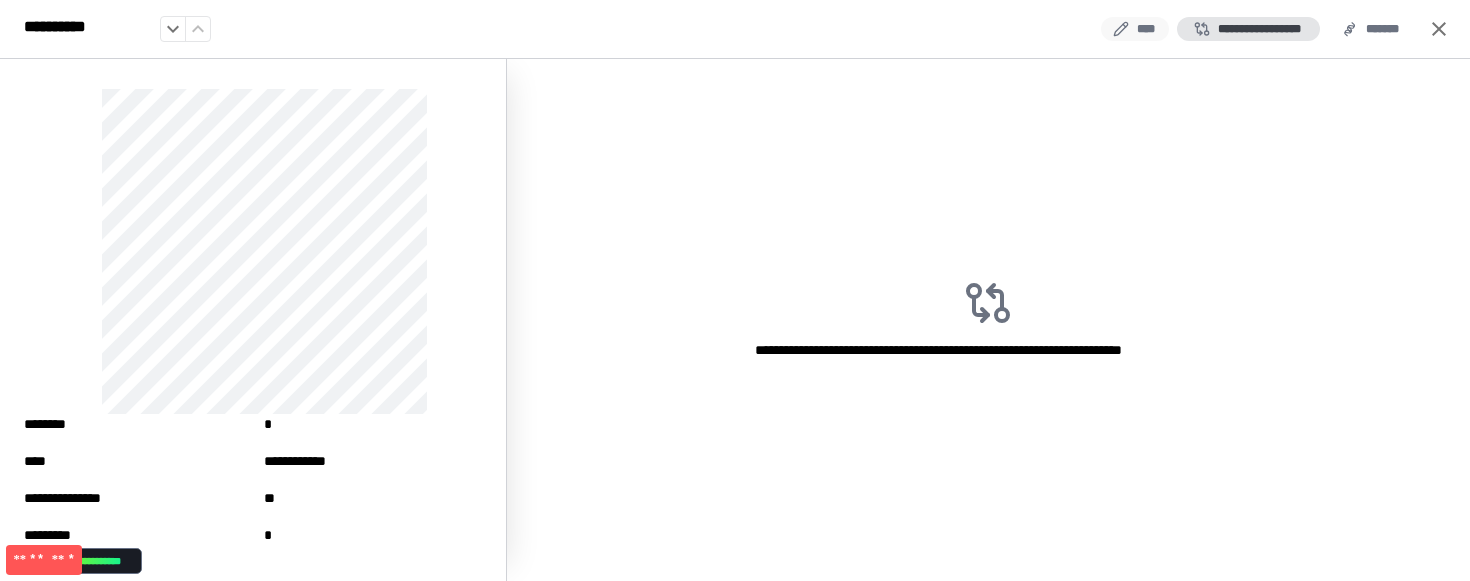 click on "****" at bounding box center (1135, 29) 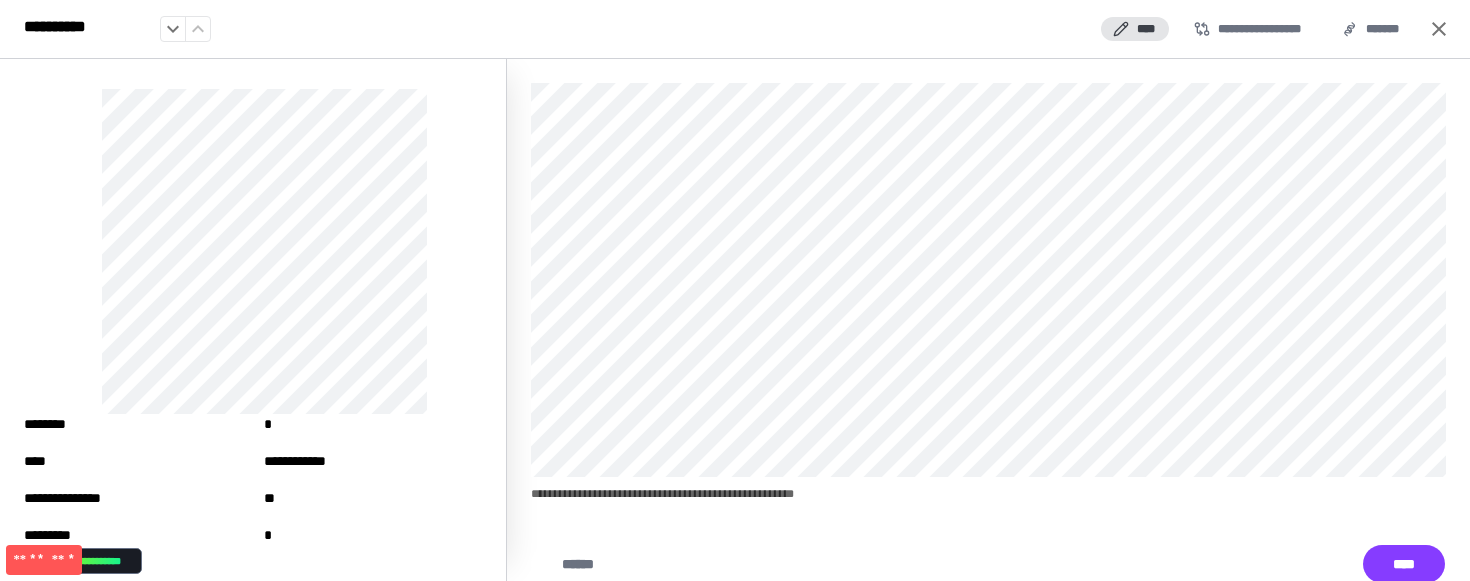 click 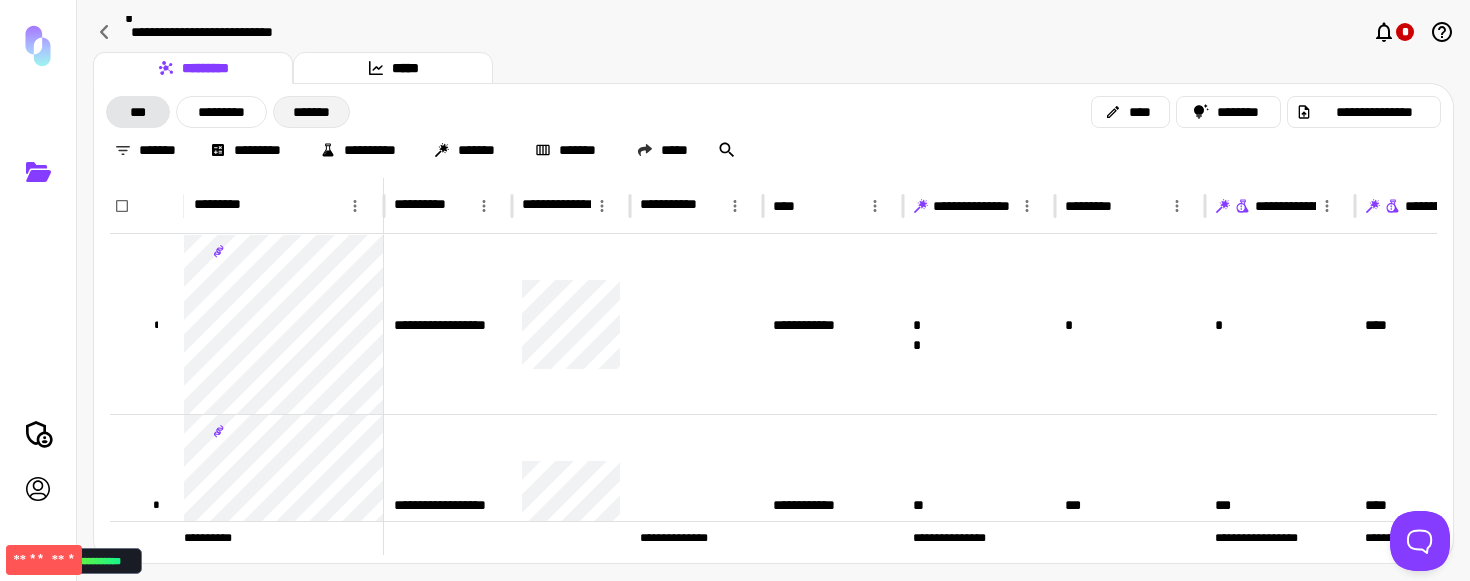 click on "*******" at bounding box center [311, 112] 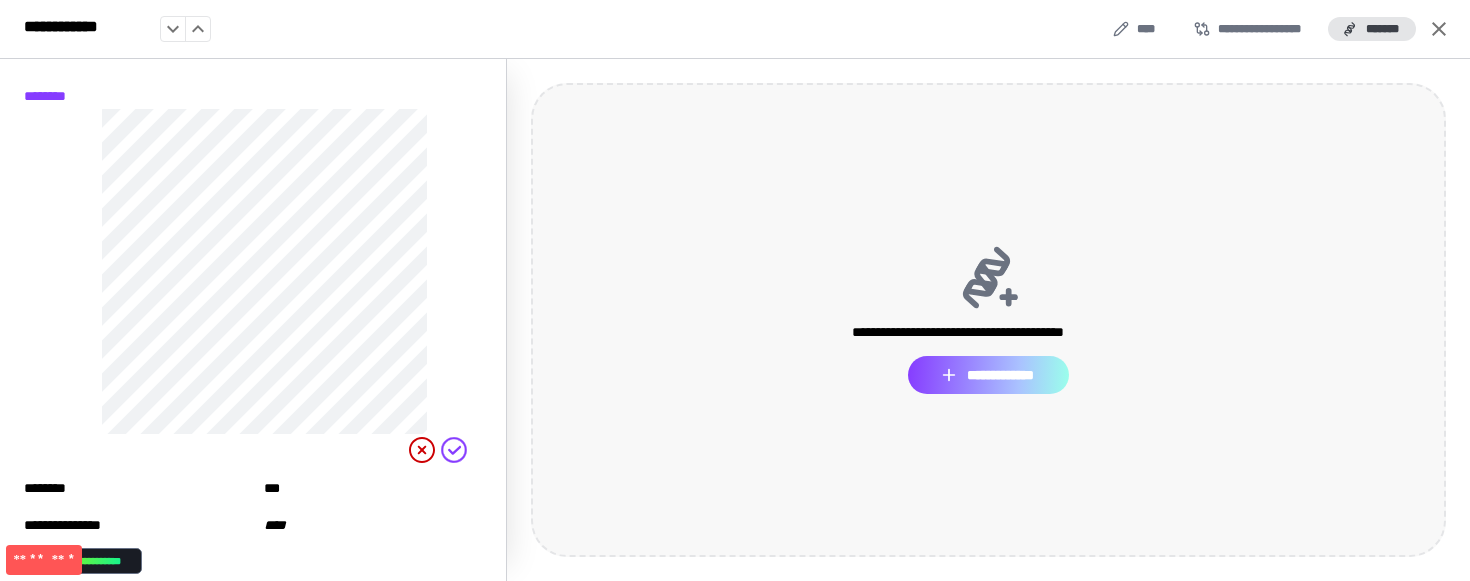 click on "**********" at bounding box center (988, 375) 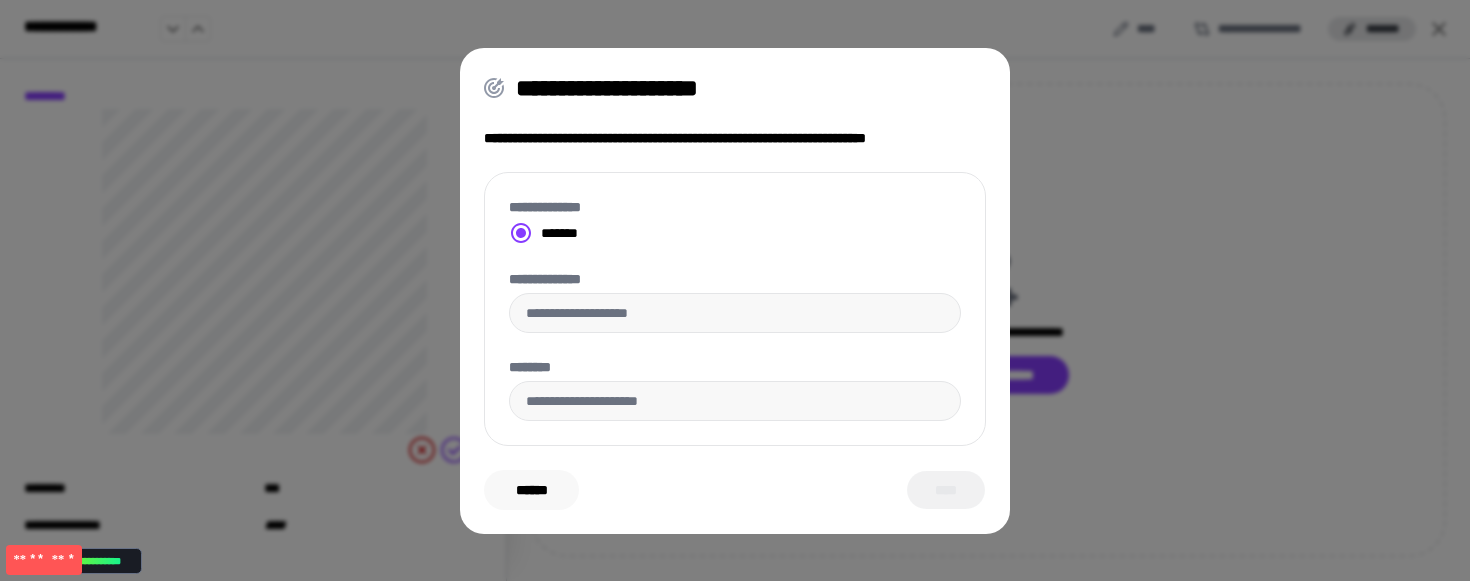 drag, startPoint x: 520, startPoint y: 490, endPoint x: 563, endPoint y: 477, distance: 44.922153 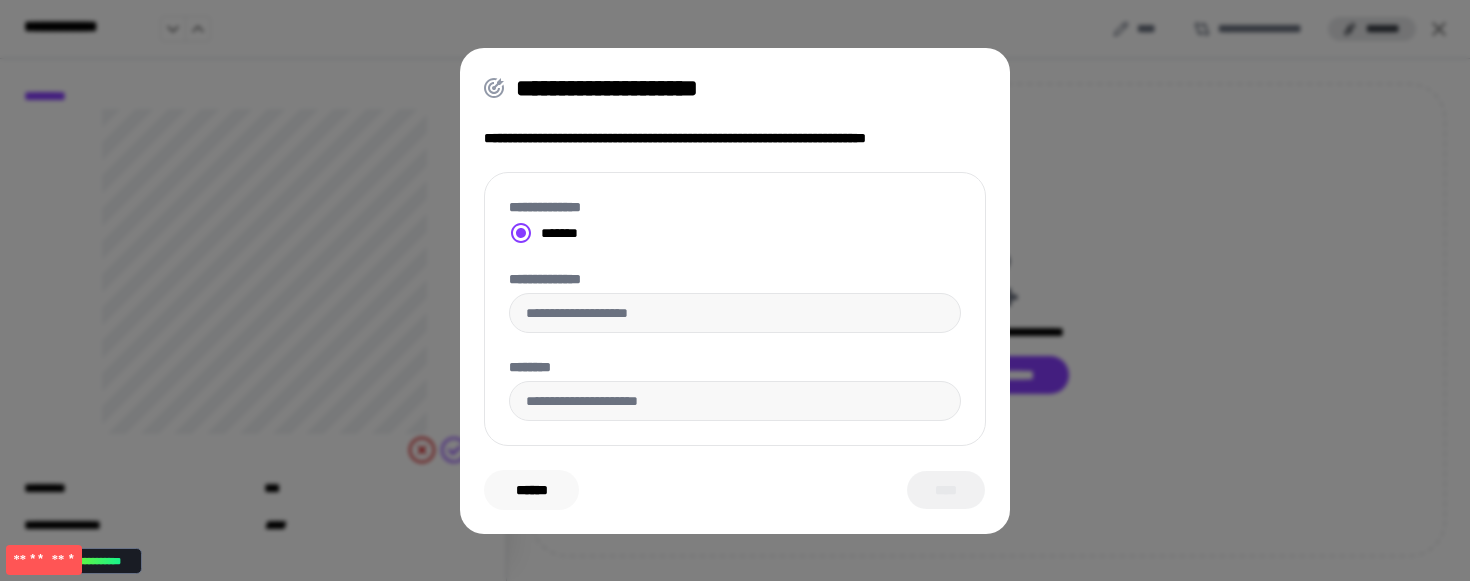 click on "******" at bounding box center (531, 490) 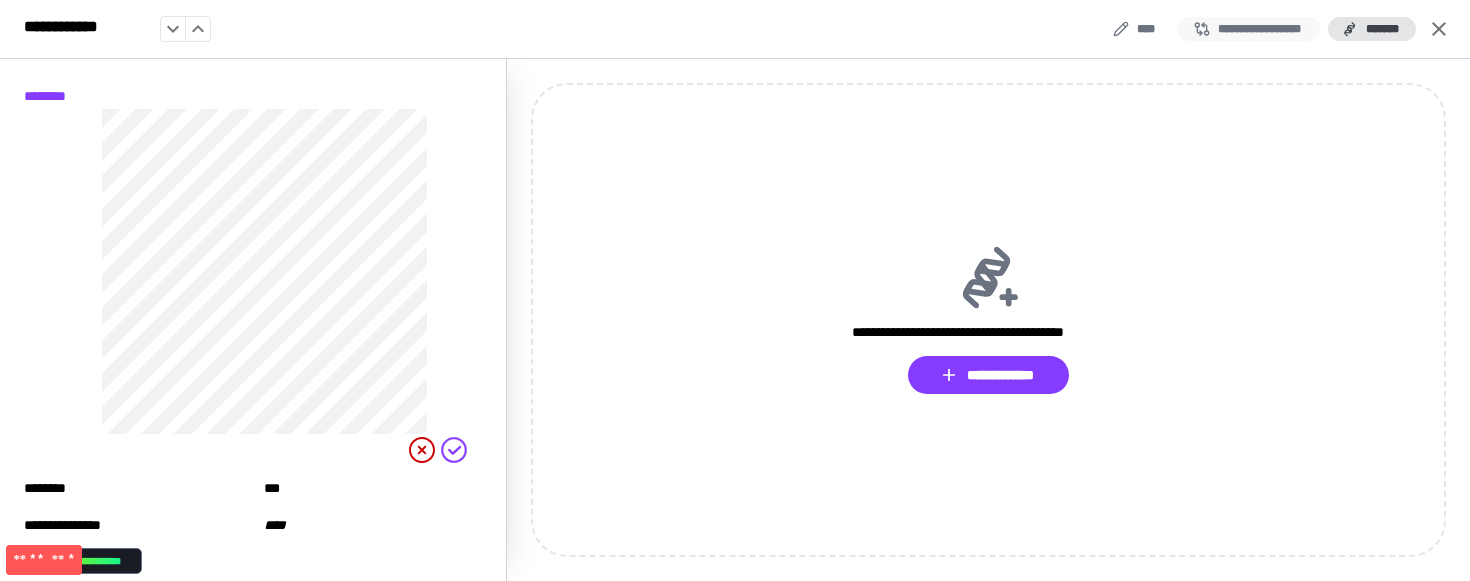 click on "**********" at bounding box center [1248, 29] 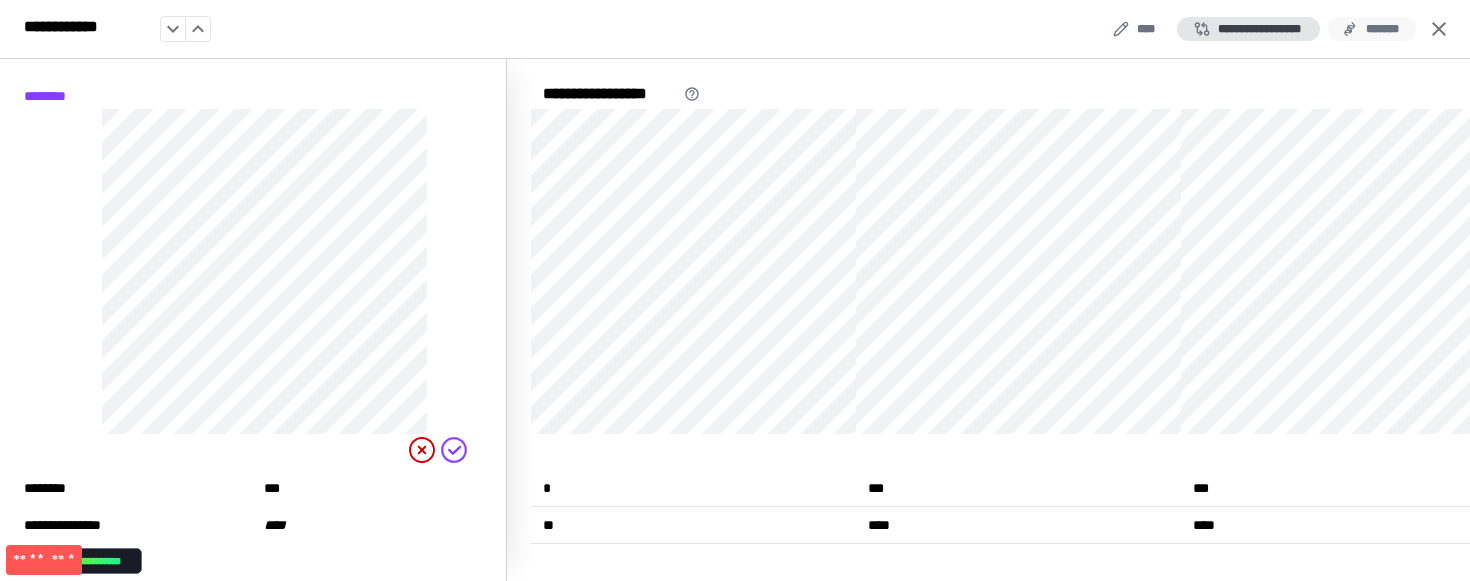 click on "*******" at bounding box center (1372, 29) 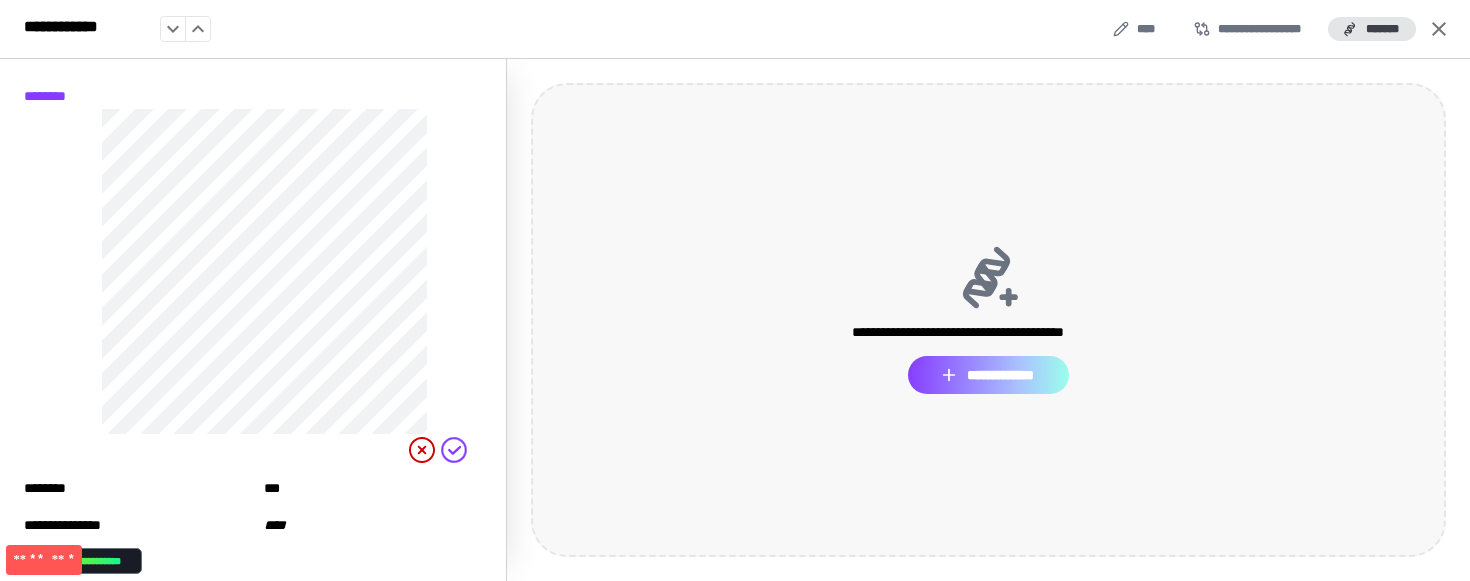 click on "**********" at bounding box center [988, 375] 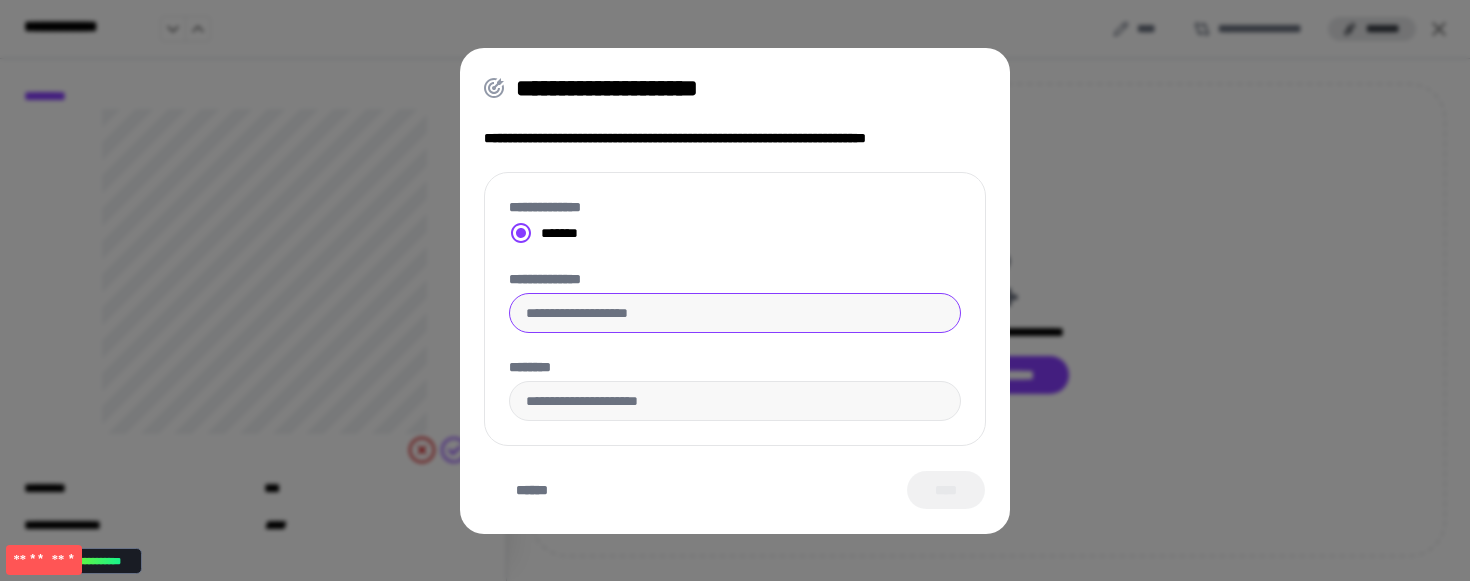 click on "**********" at bounding box center [735, 313] 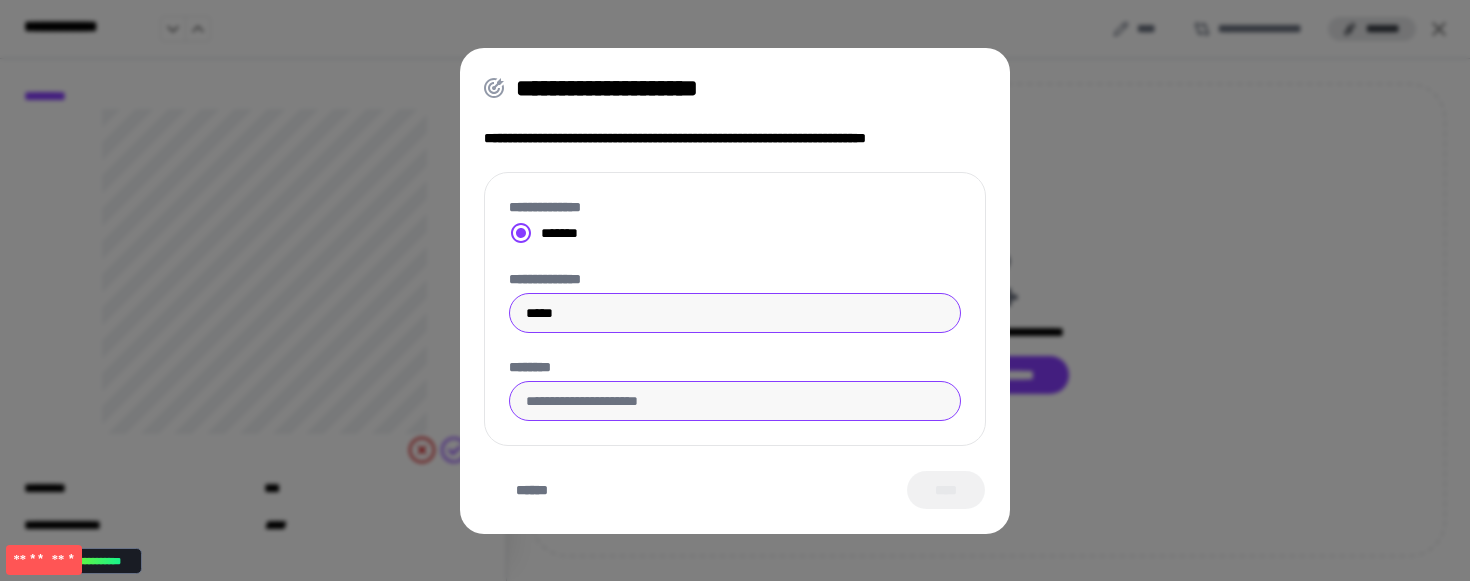 type on "*****" 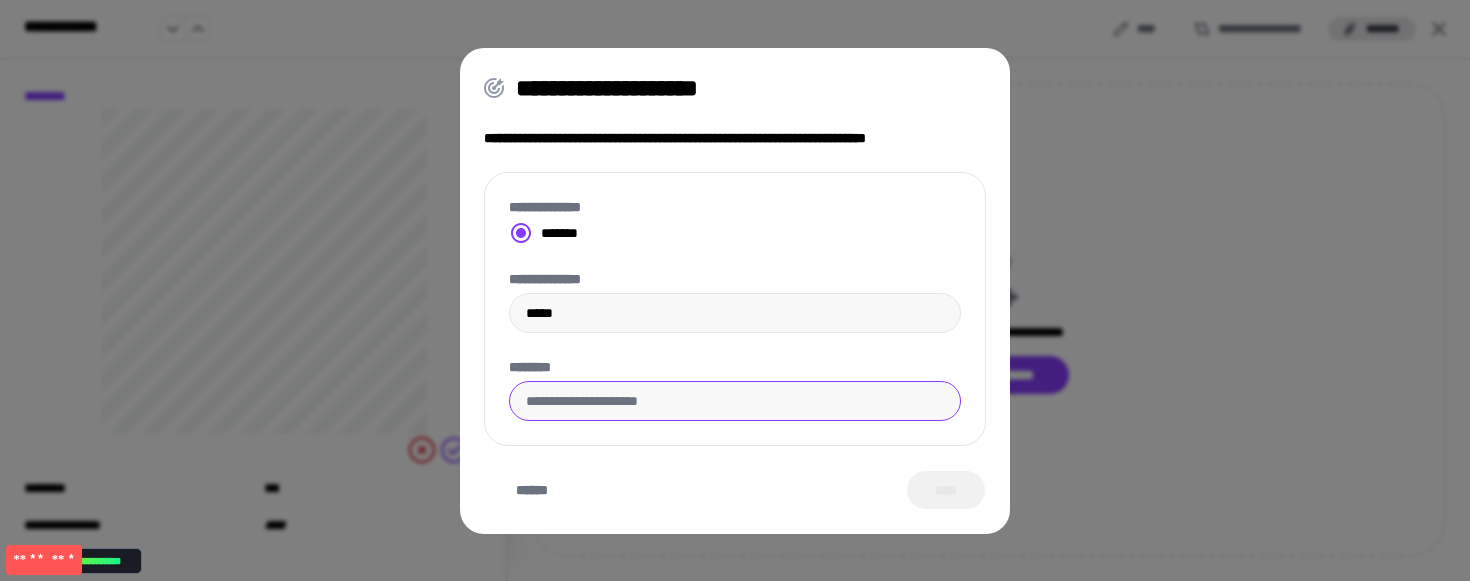 paste on "**********" 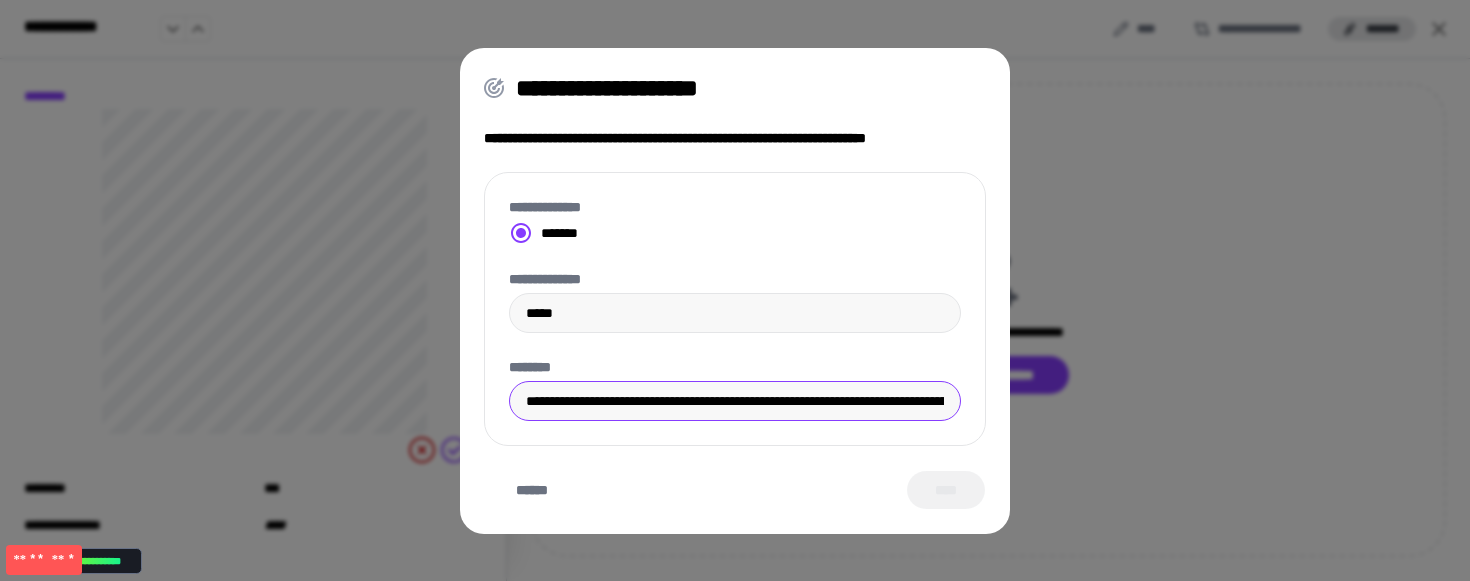 scroll, scrollTop: 0, scrollLeft: 6952, axis: horizontal 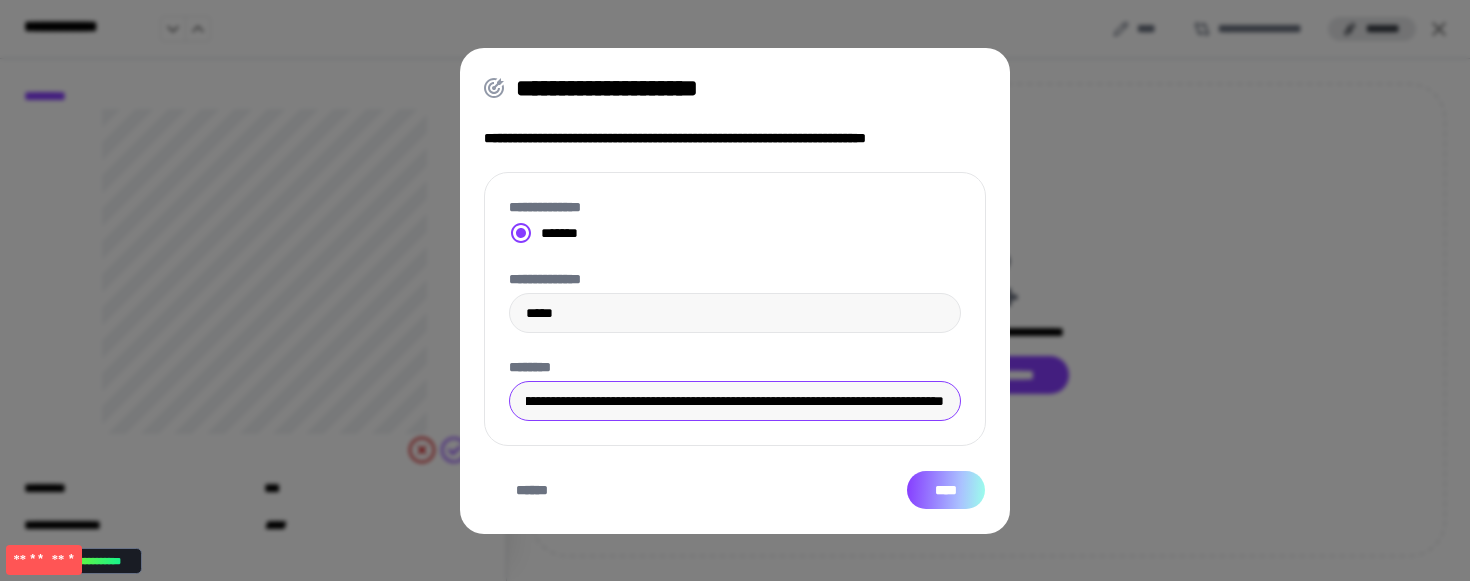 type on "**********" 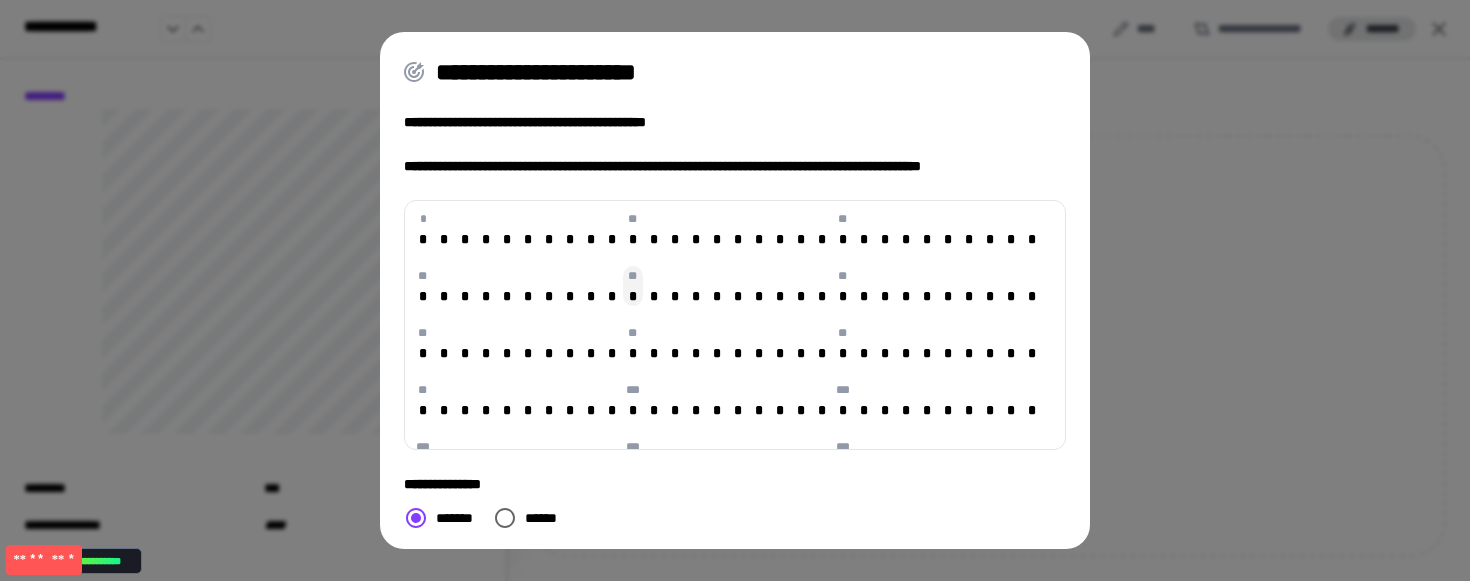 click on "*" at bounding box center (633, 296) 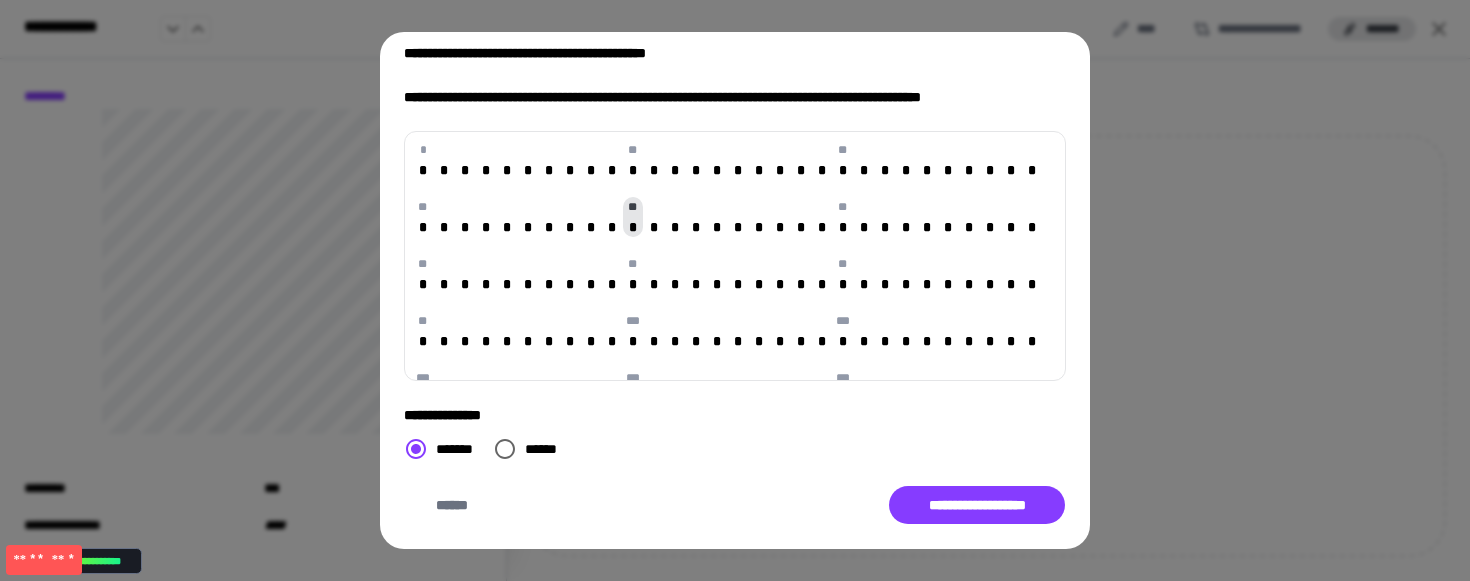 scroll, scrollTop: 0, scrollLeft: 0, axis: both 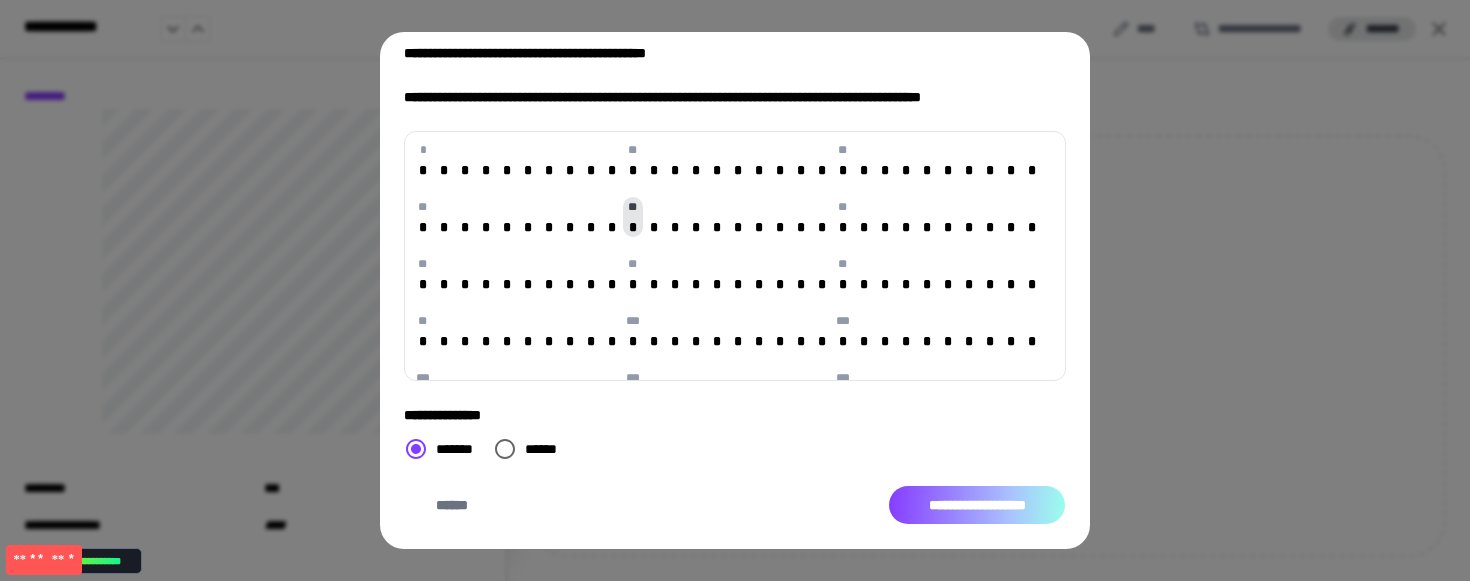 click on "**********" at bounding box center (977, 505) 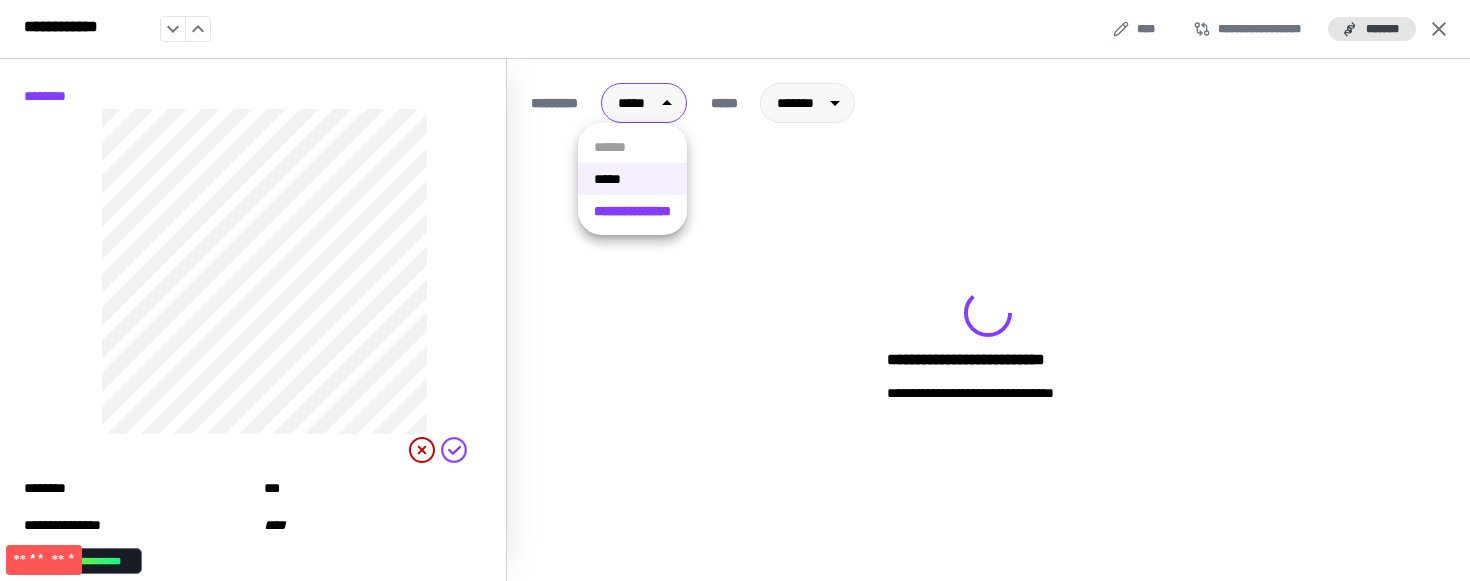 click on "**********" at bounding box center [735, 290] 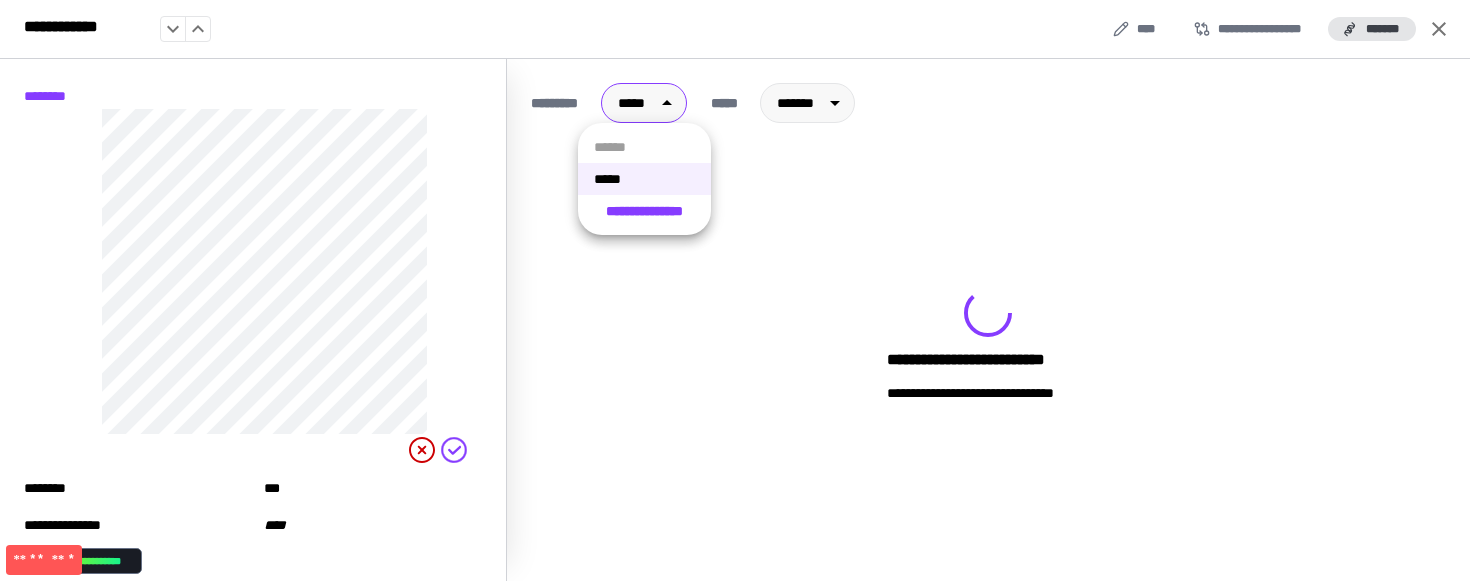 drag, startPoint x: 723, startPoint y: 73, endPoint x: 786, endPoint y: 83, distance: 63.788715 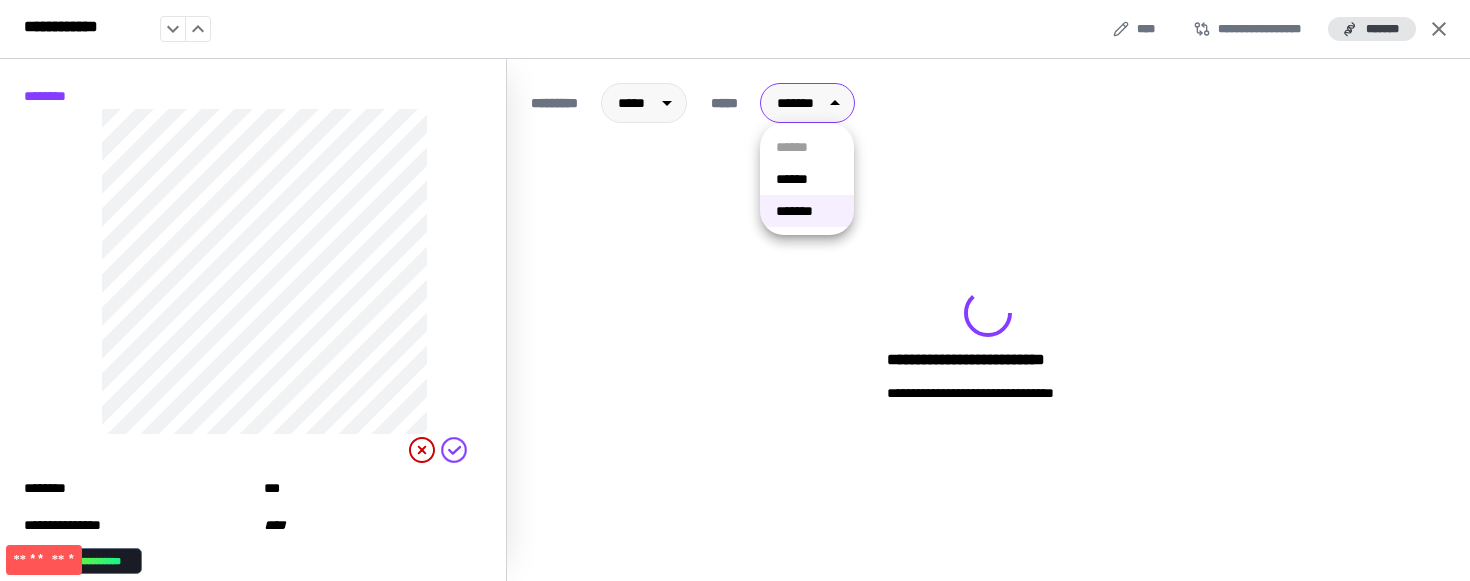 click on "**********" at bounding box center (735, 290) 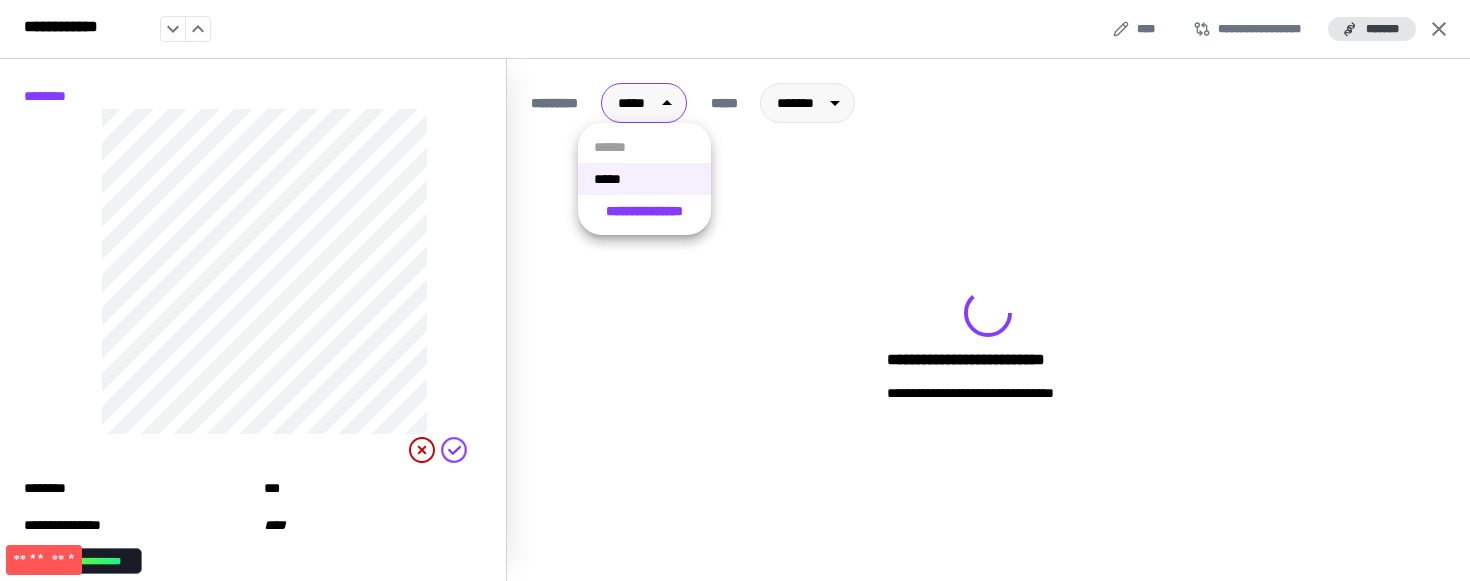 click on "**********" at bounding box center (735, 290) 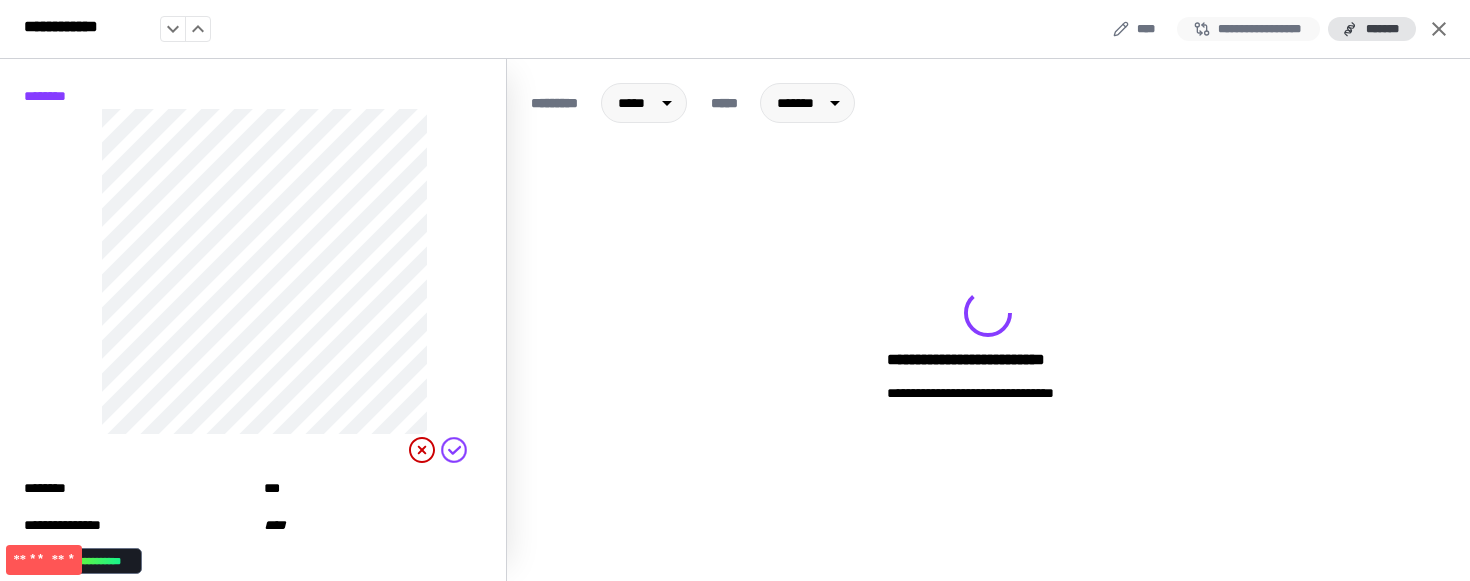 click on "**********" at bounding box center (1248, 29) 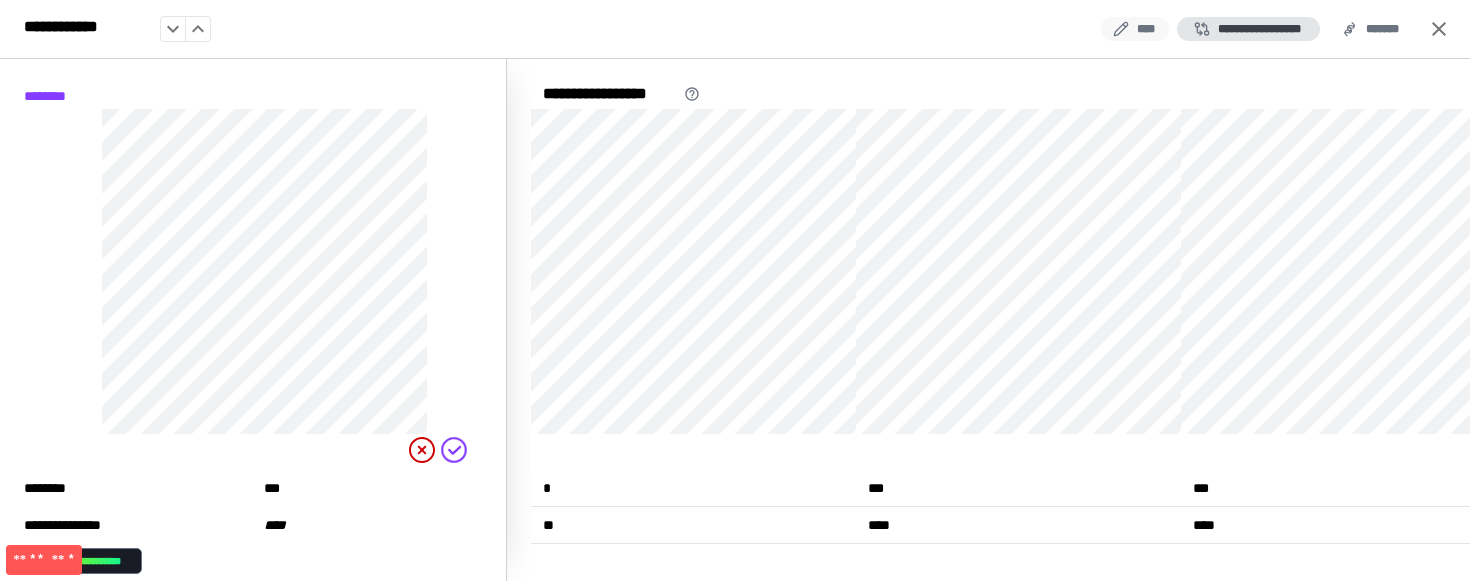 click on "****" at bounding box center [1135, 29] 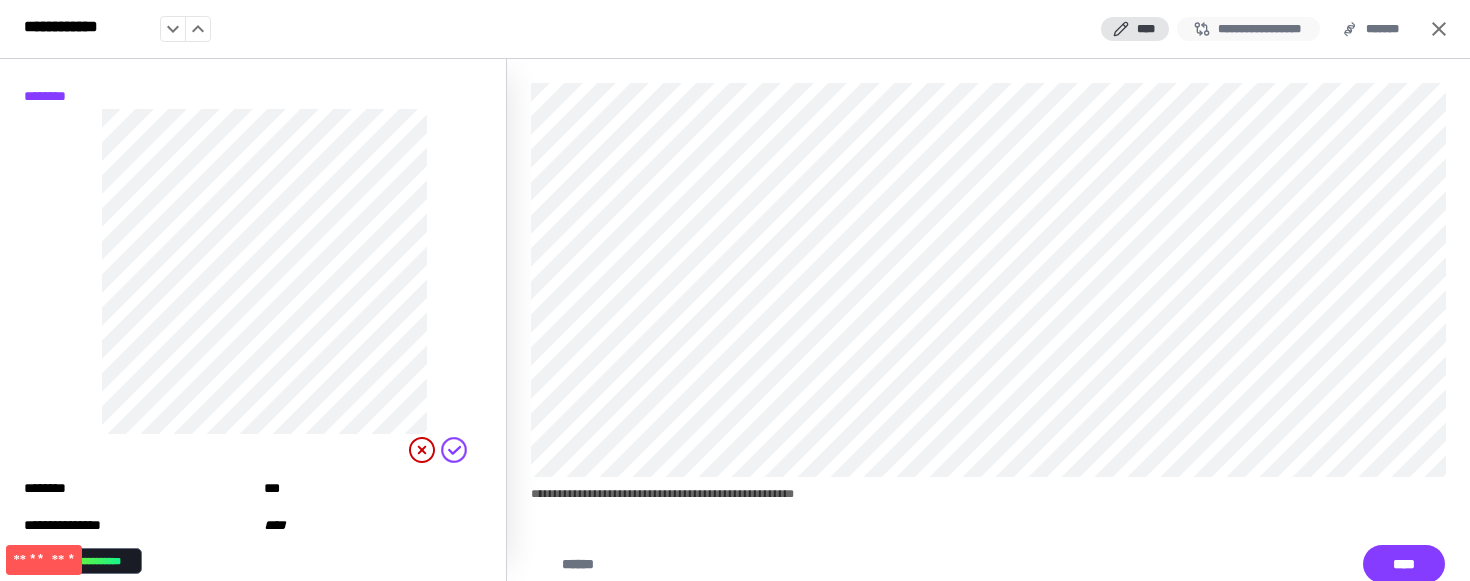 click on "**********" at bounding box center (1248, 29) 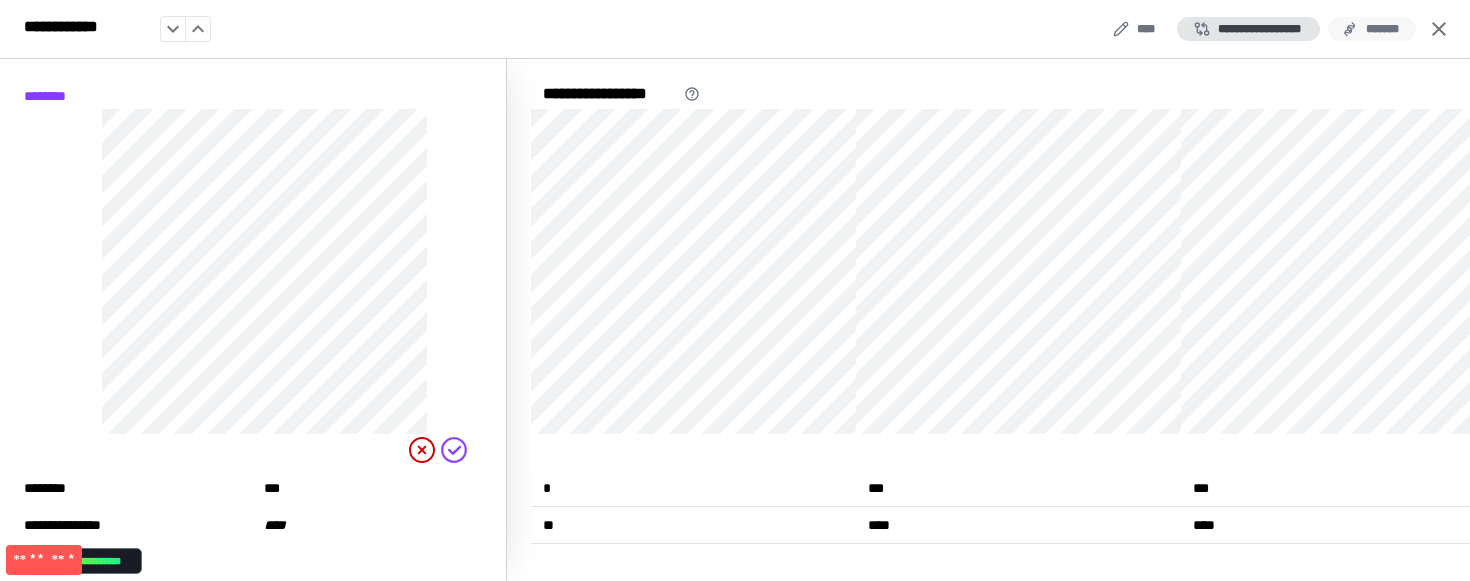 click on "*******" at bounding box center [1372, 29] 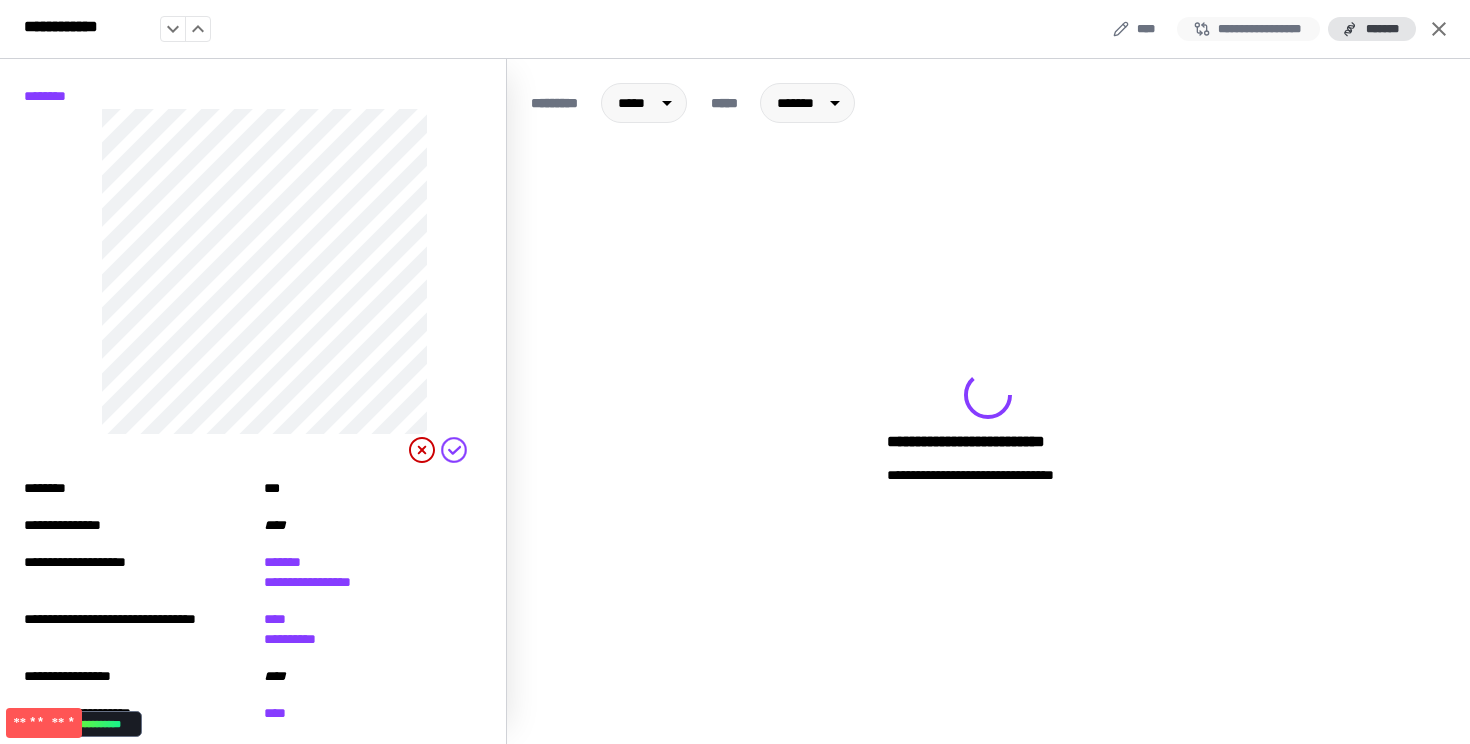 click on "**********" at bounding box center [1248, 29] 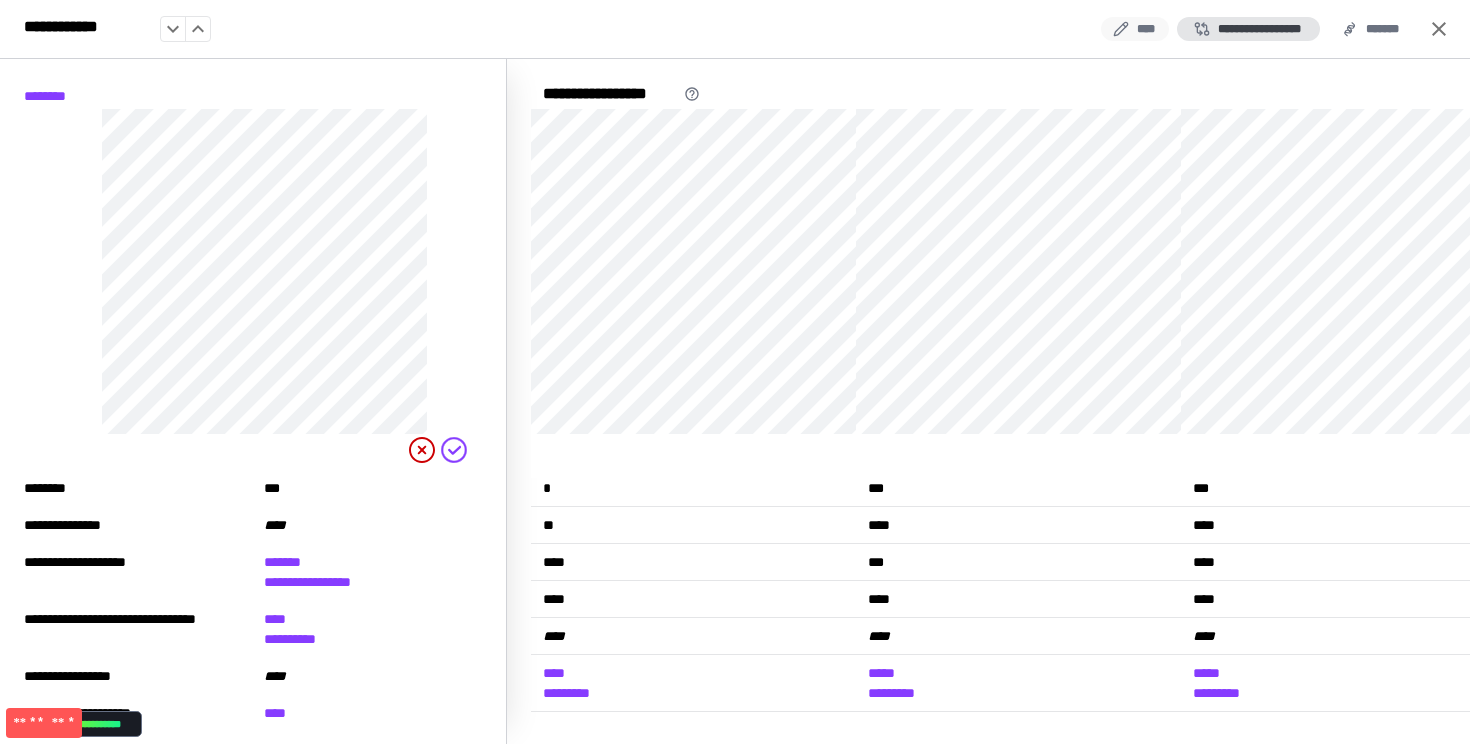 click on "****" at bounding box center [1135, 29] 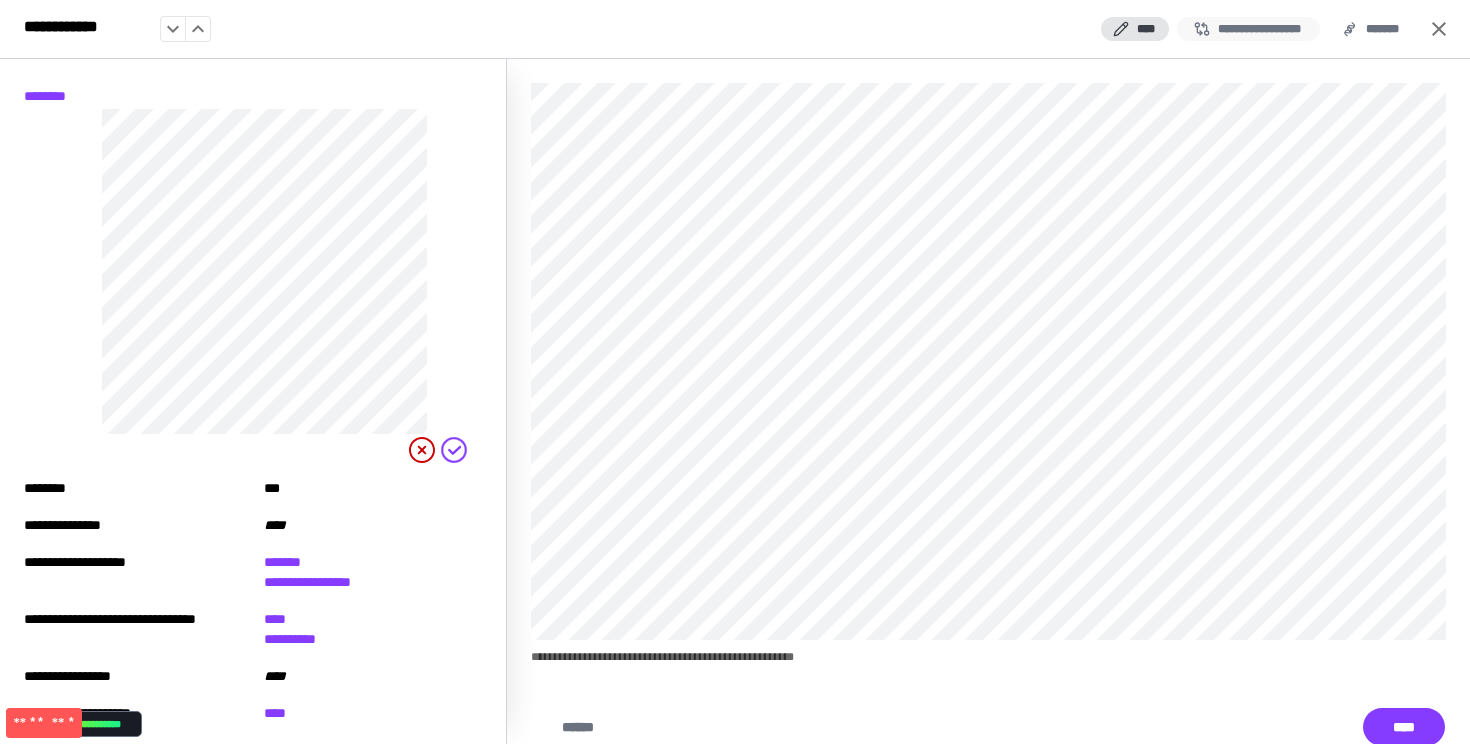 click on "**********" at bounding box center (1248, 29) 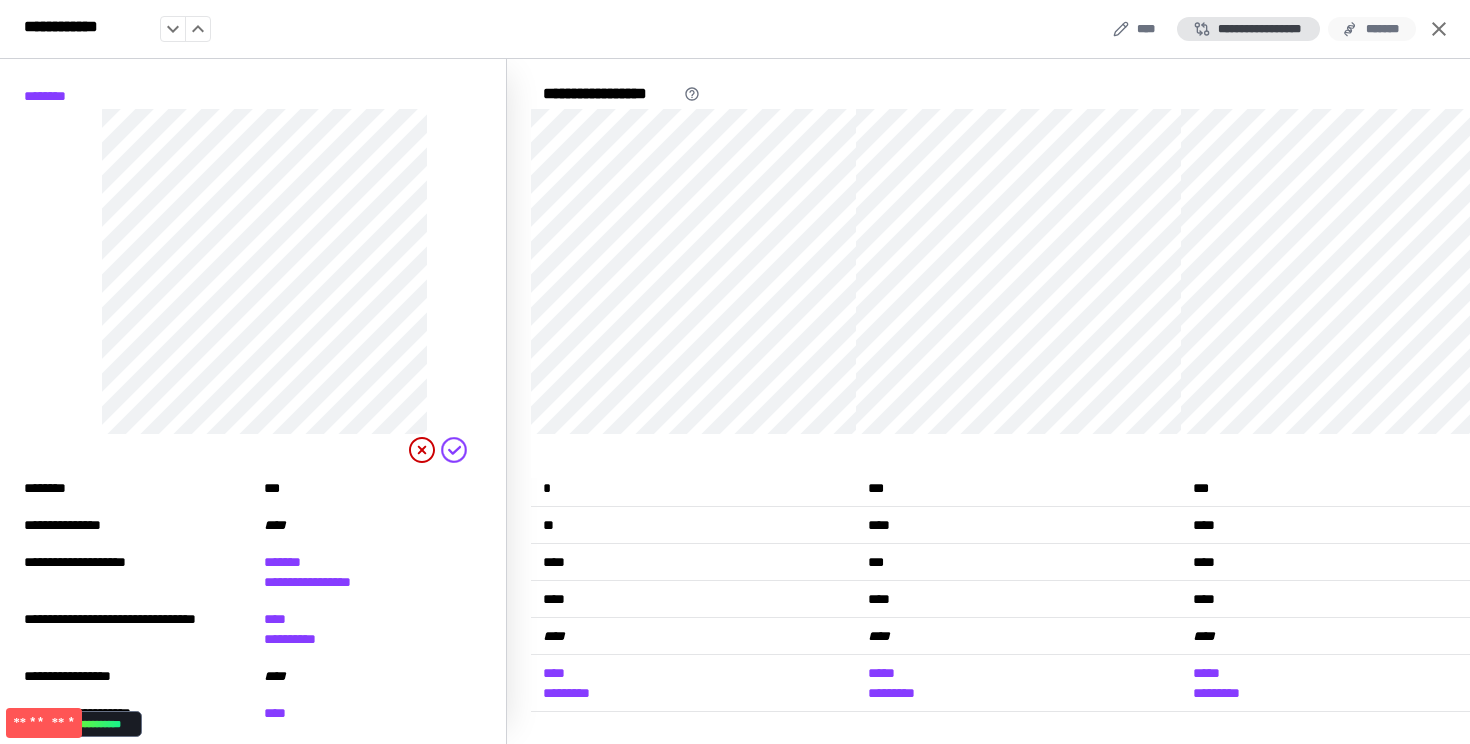 click 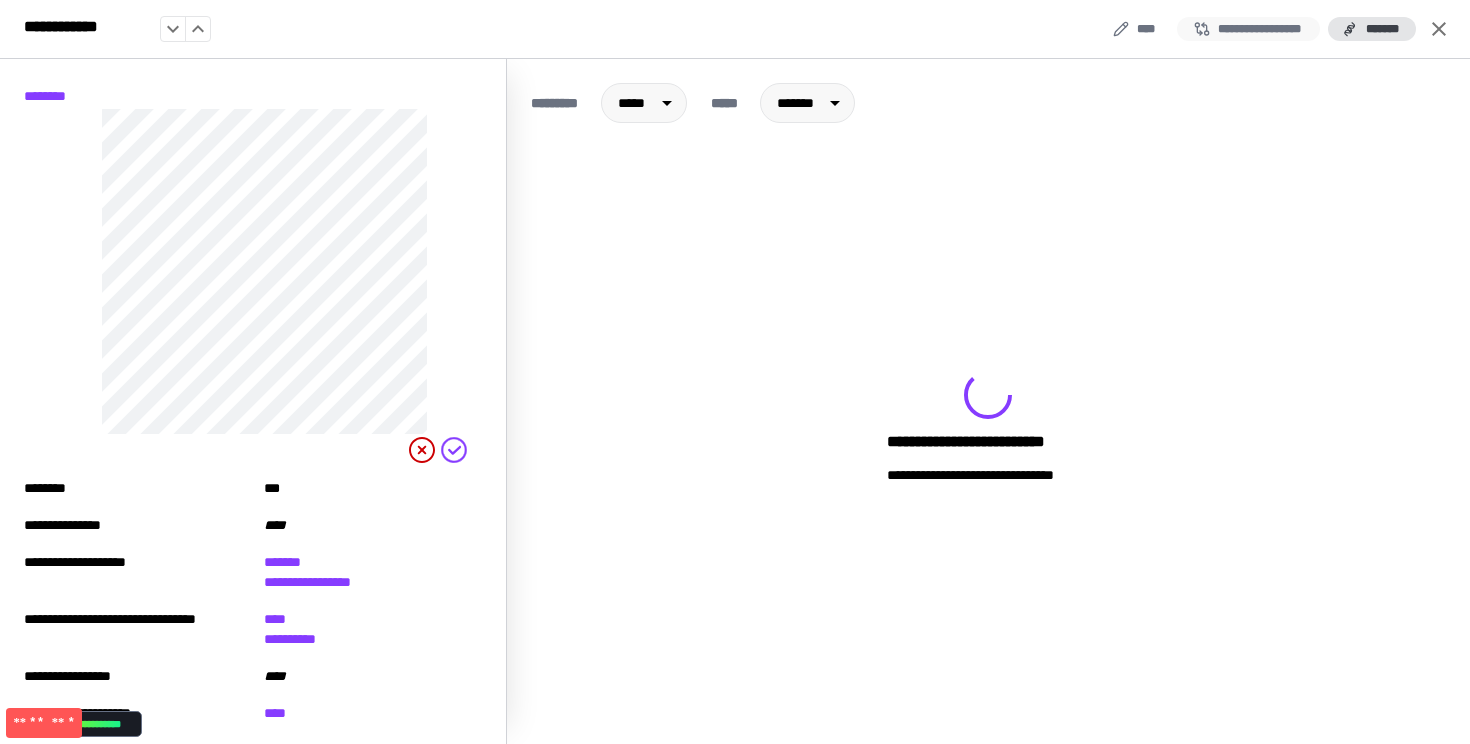 click on "**********" at bounding box center (1248, 29) 